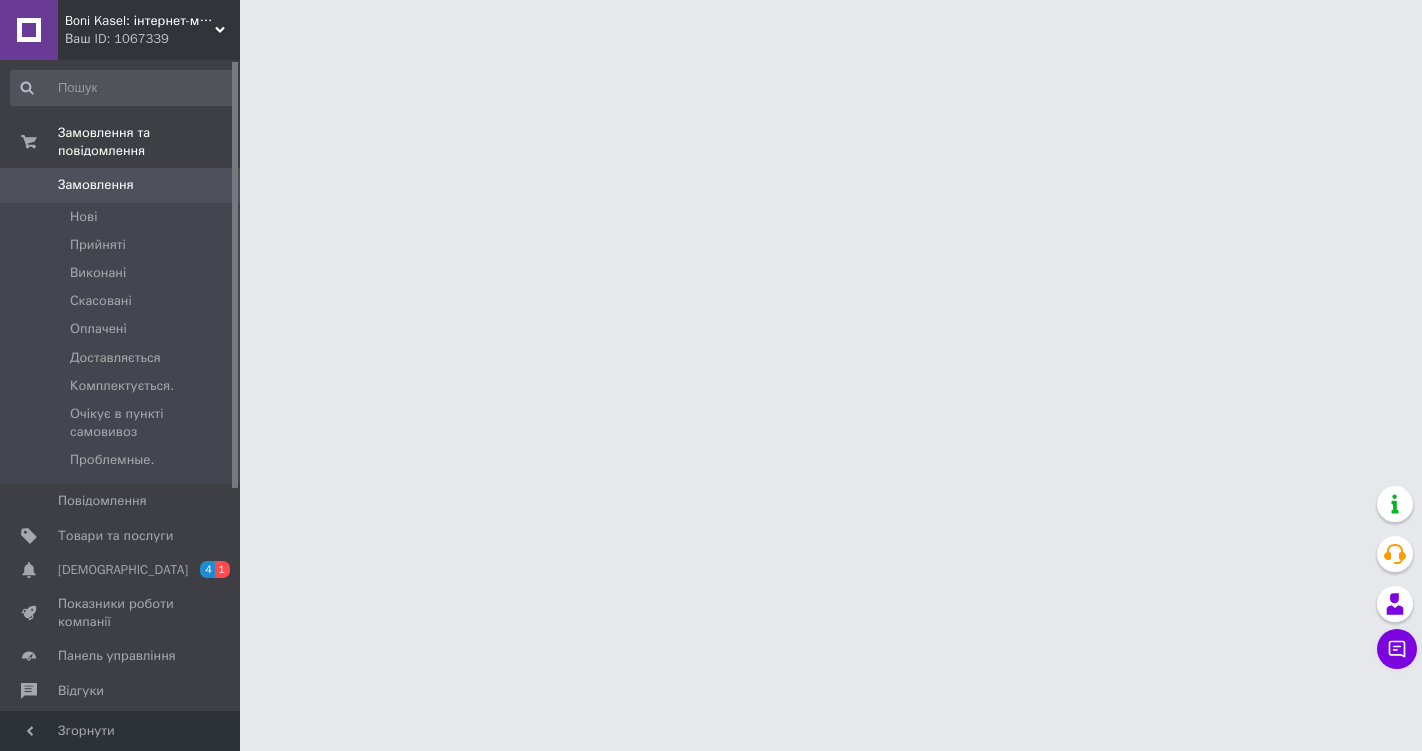 scroll, scrollTop: 0, scrollLeft: 0, axis: both 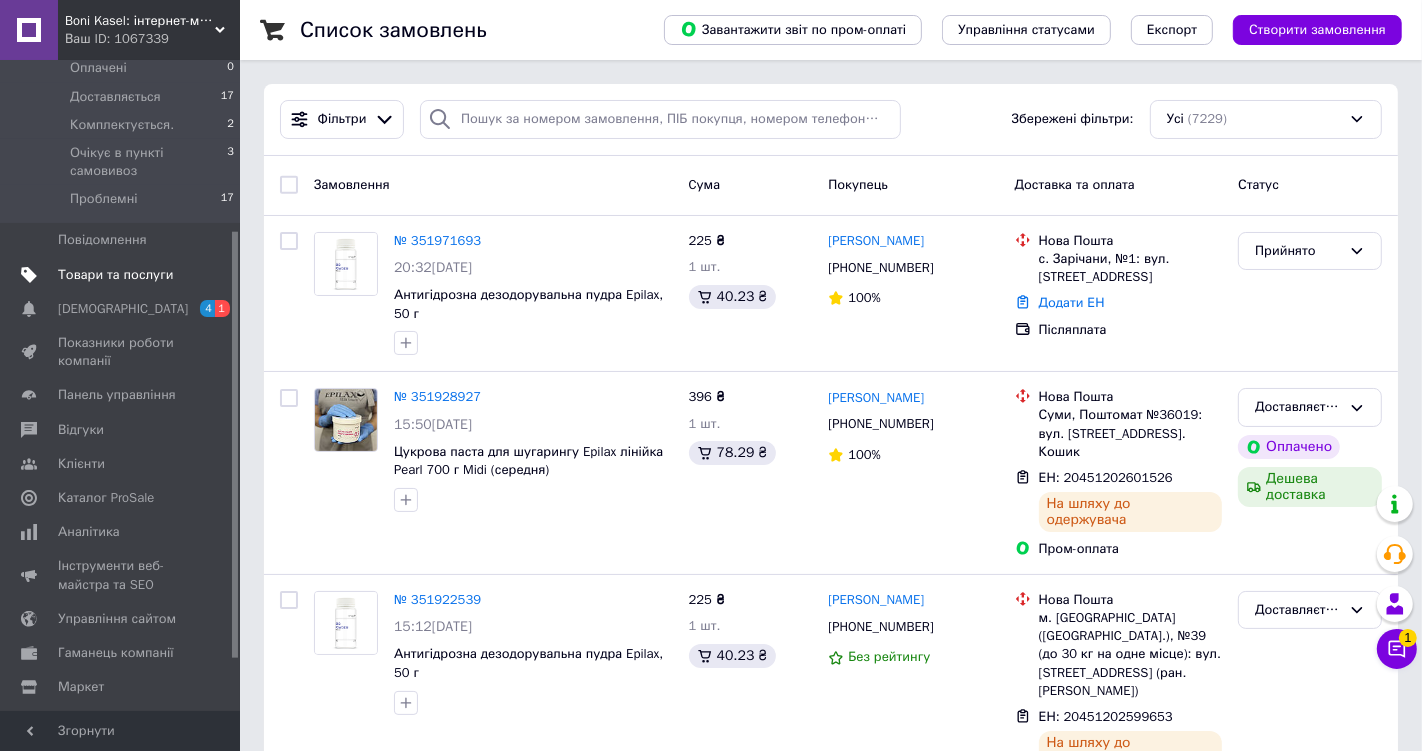 click on "Товари та послуги" at bounding box center (115, 275) 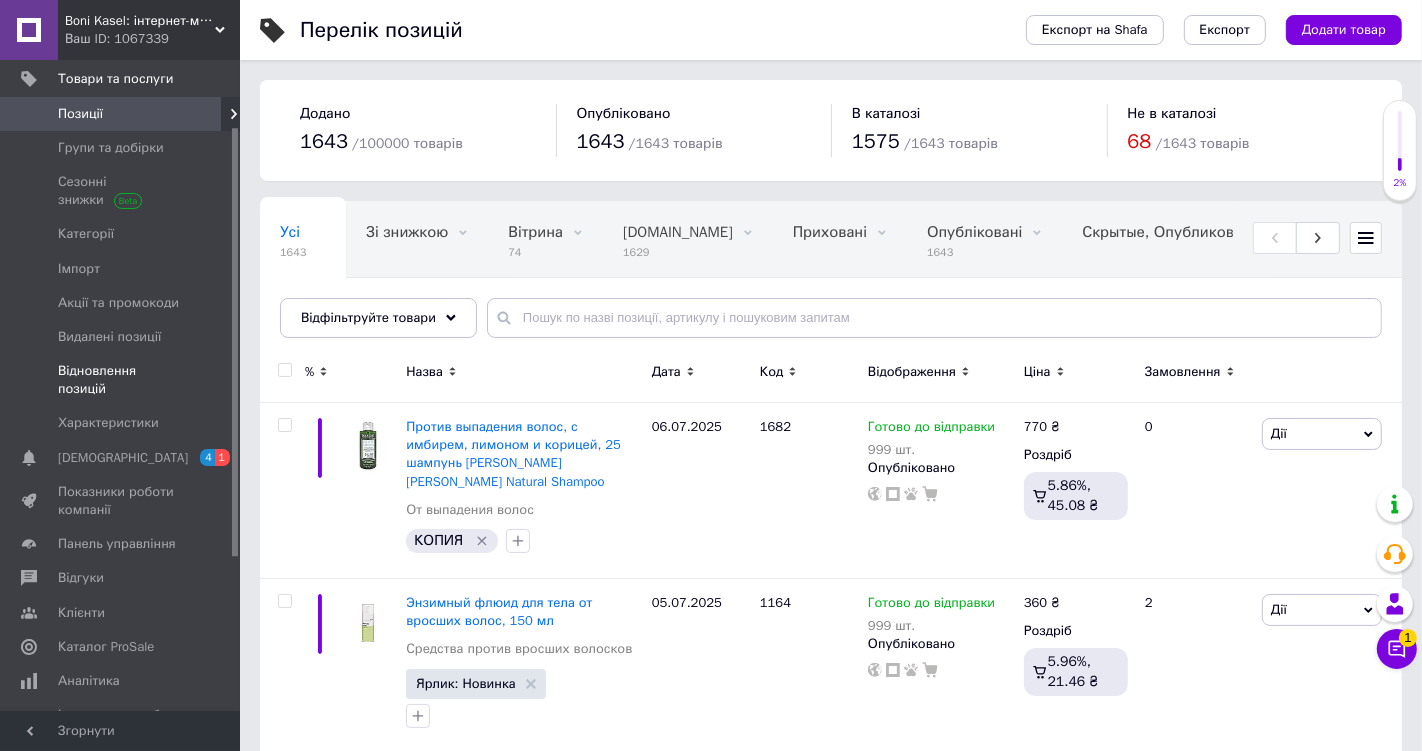 scroll, scrollTop: 101, scrollLeft: 0, axis: vertical 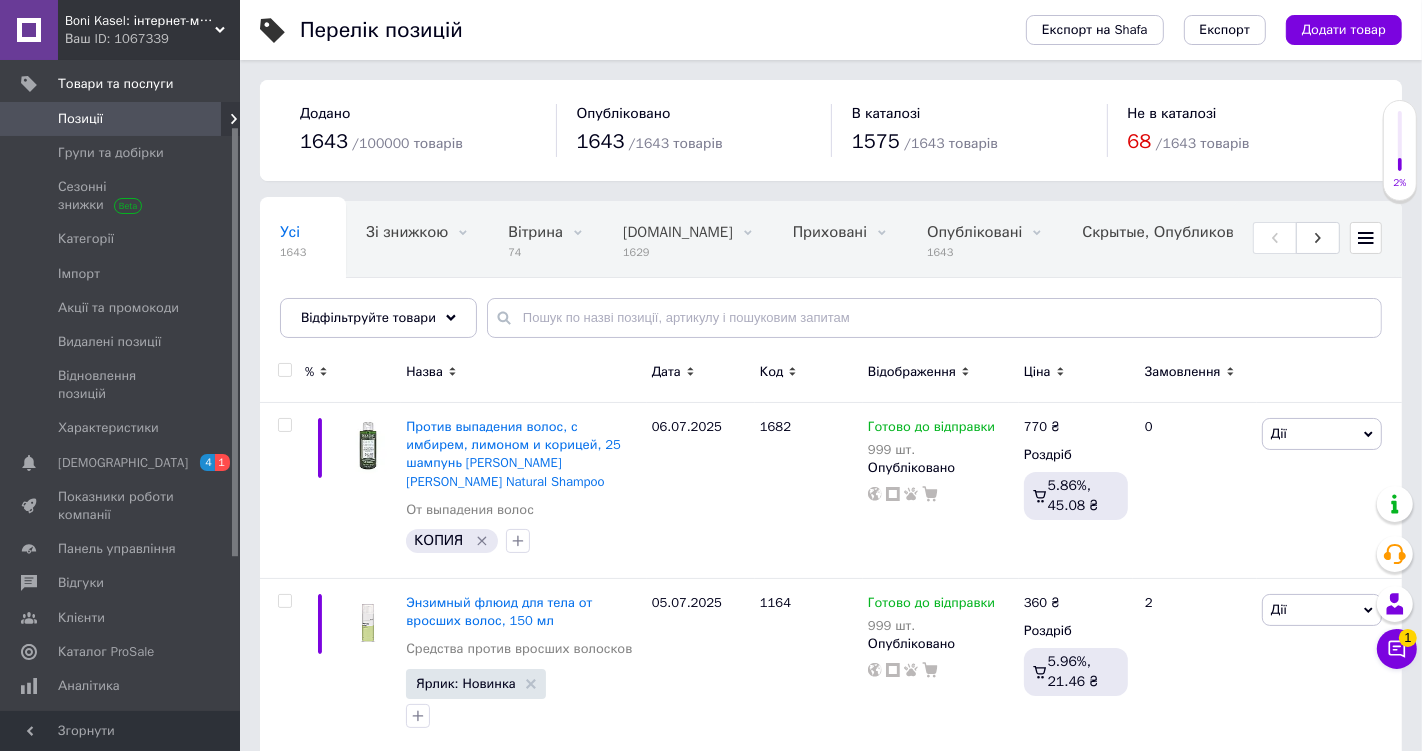 click on "Позиції" at bounding box center (80, 119) 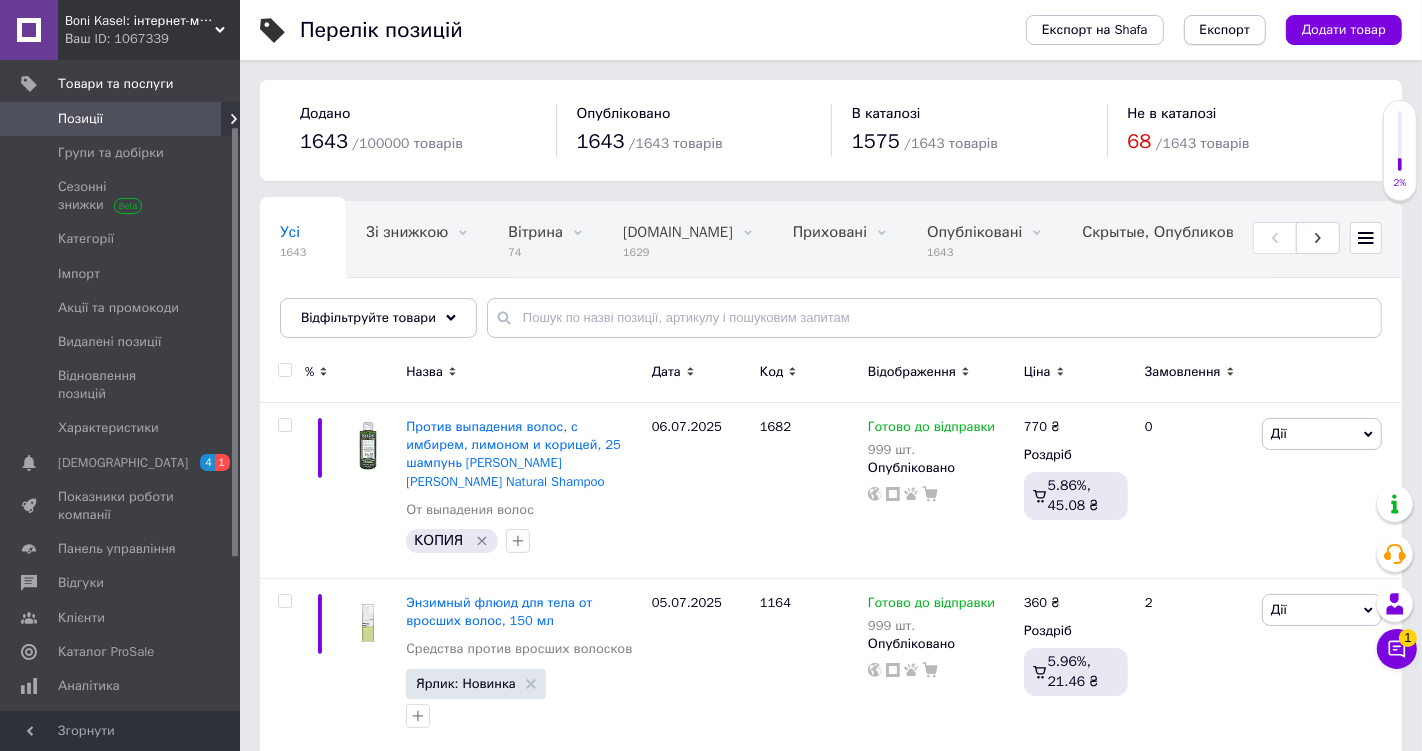 click on "Експорт" at bounding box center [1225, 30] 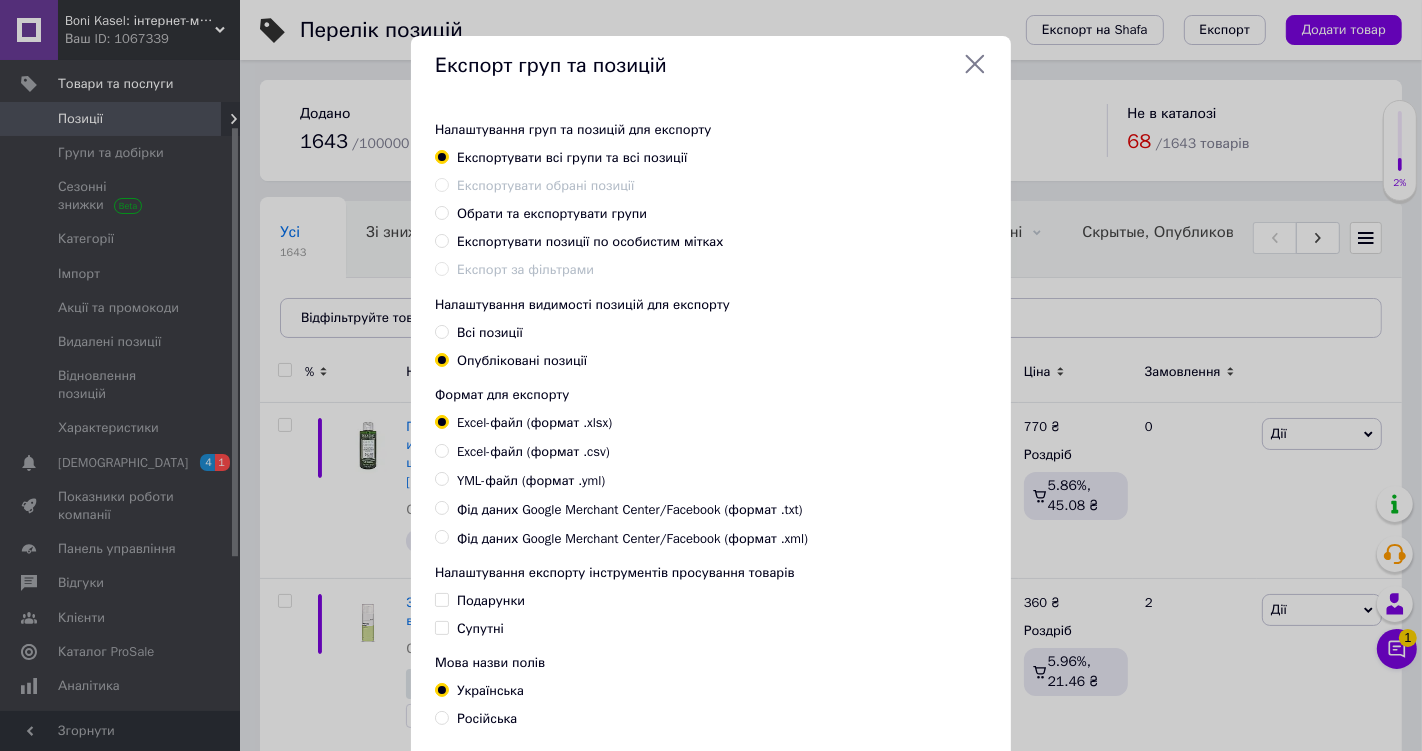 click on "Обрати та експортувати групи" at bounding box center (441, 212) 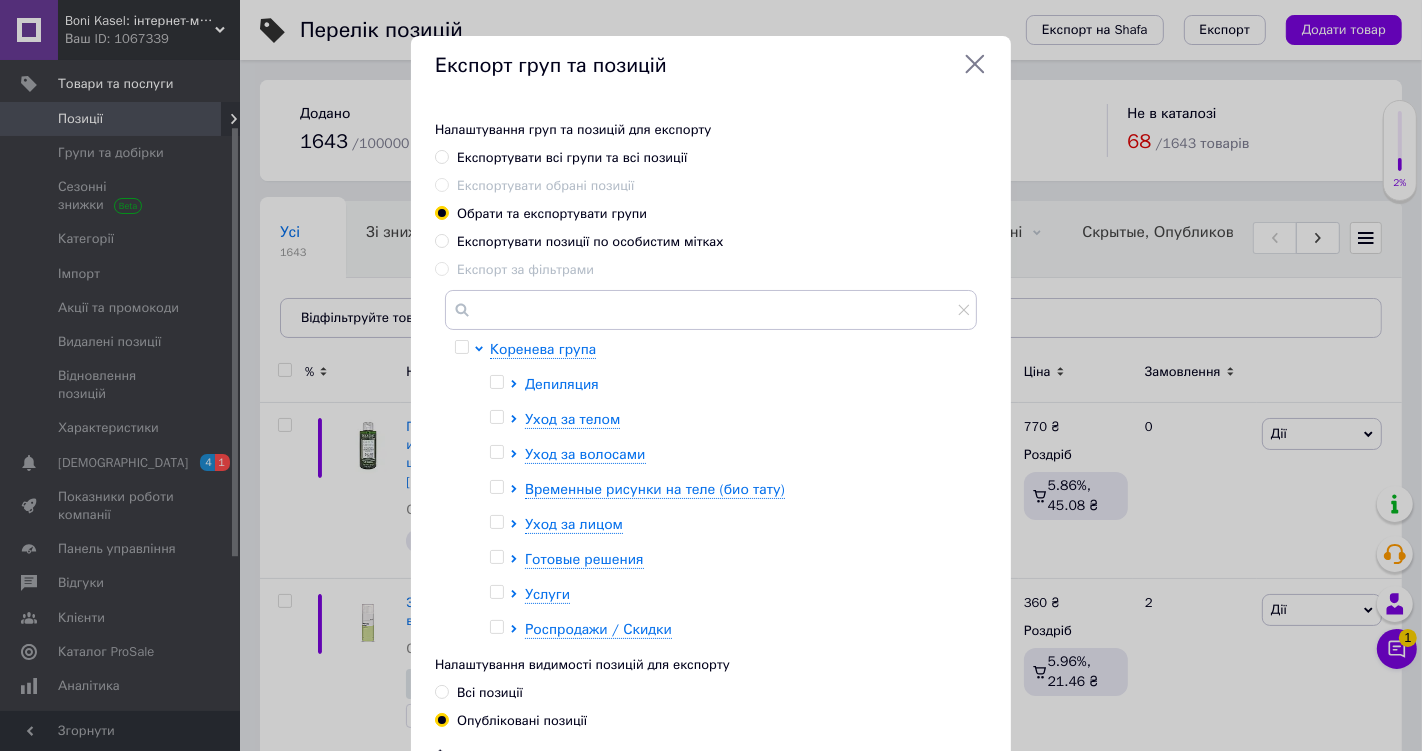 click on "Депиляция" at bounding box center [562, 384] 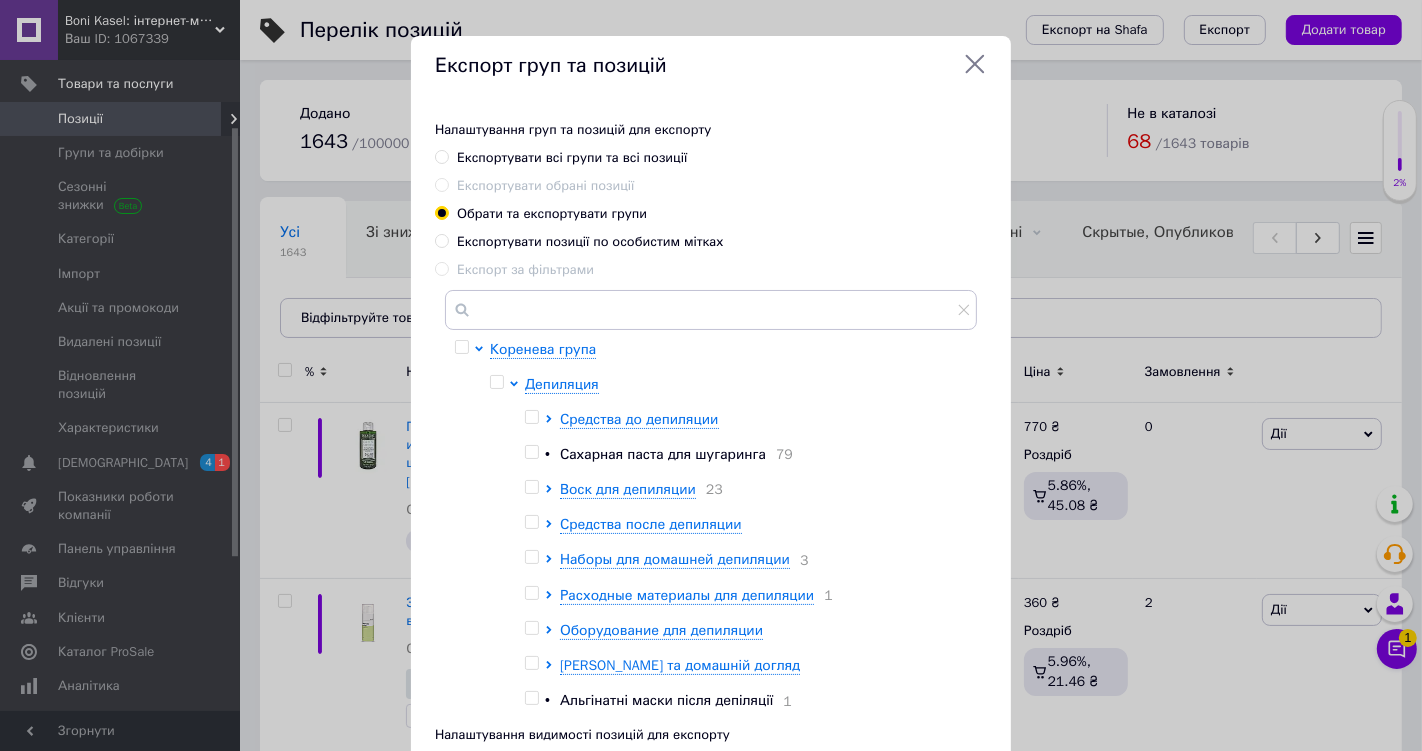 click at bounding box center [531, 452] 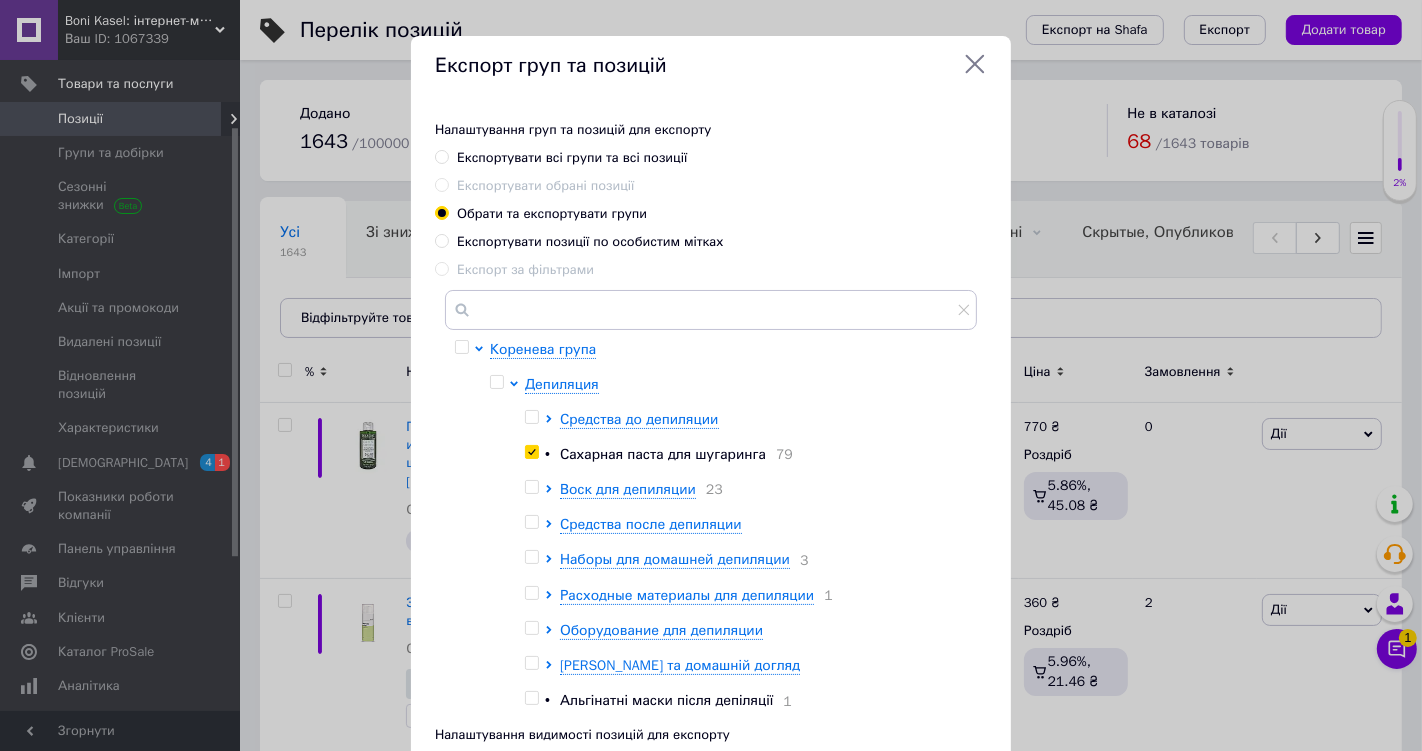 checkbox on "true" 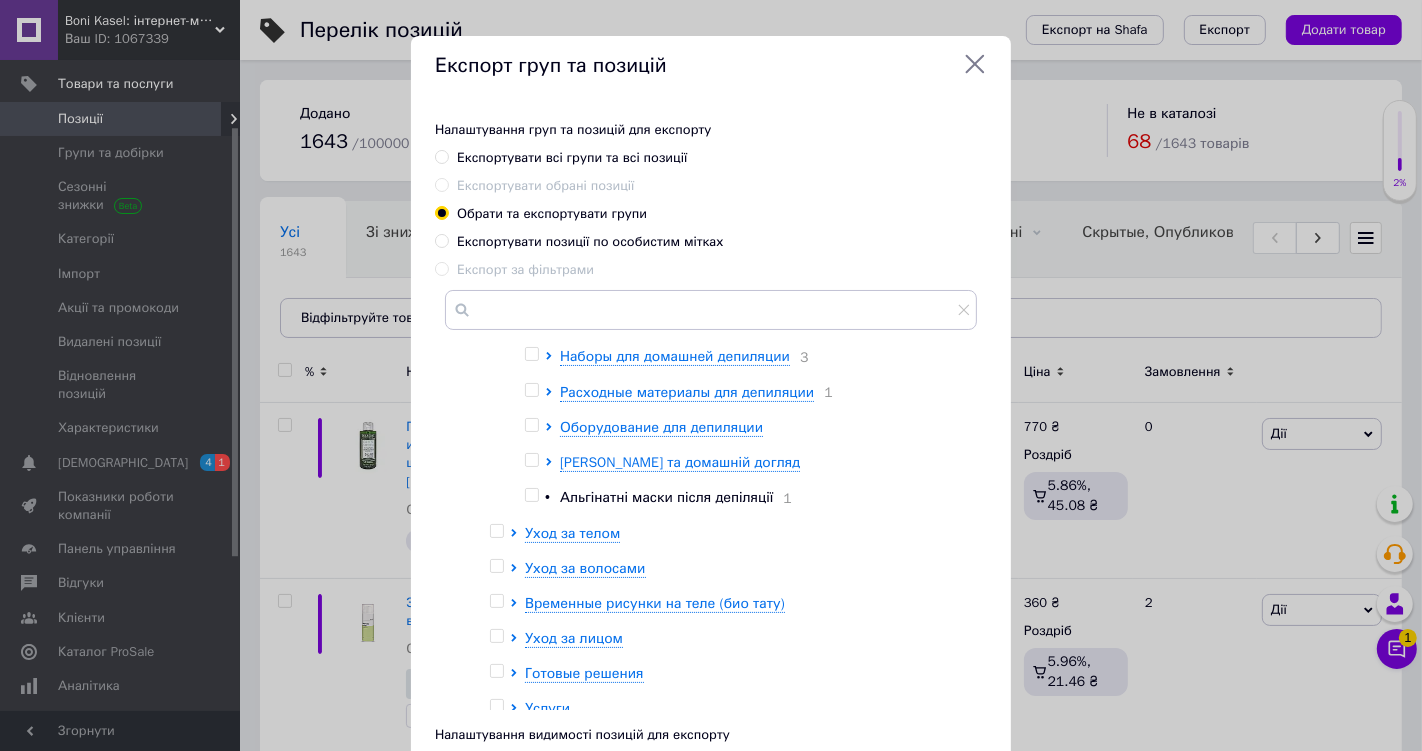 scroll, scrollTop: 251, scrollLeft: 0, axis: vertical 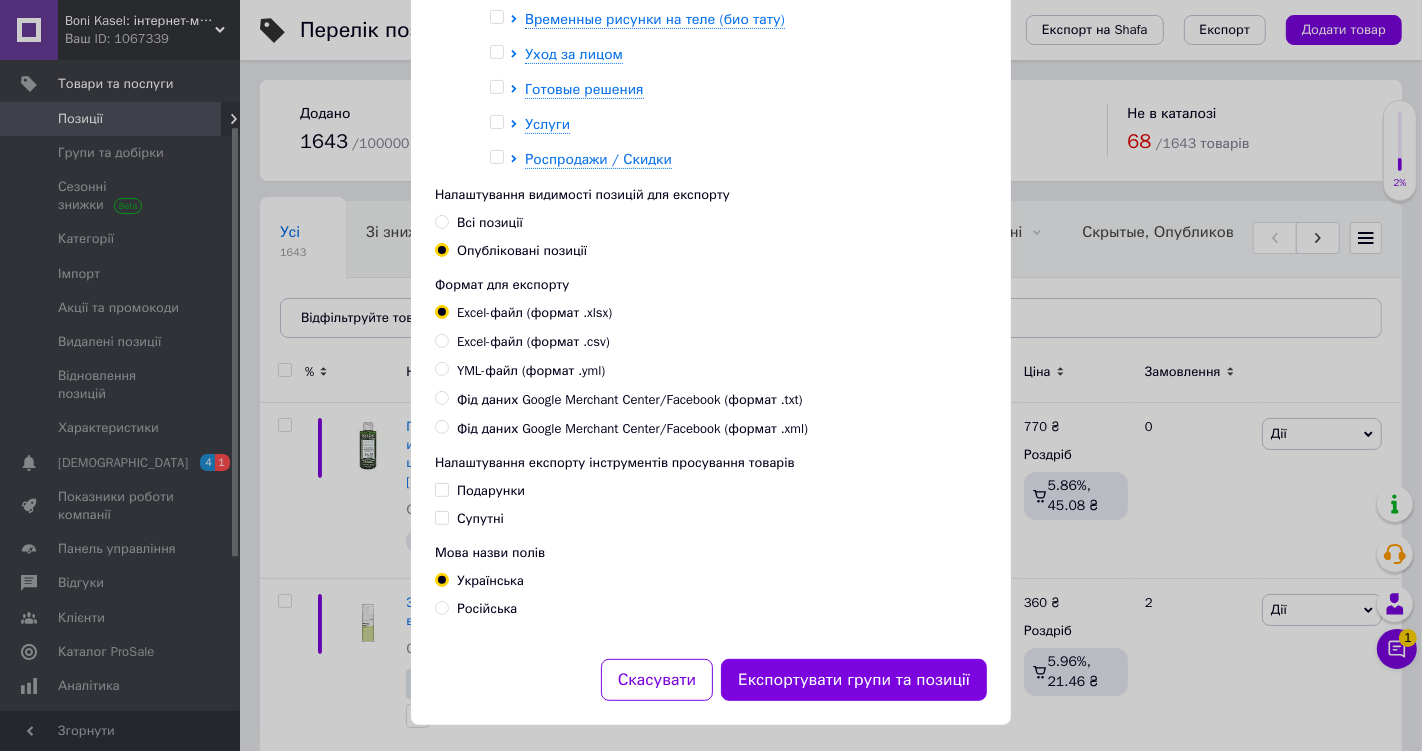 click on "YML-файл (формат .yml)" at bounding box center [441, 368] 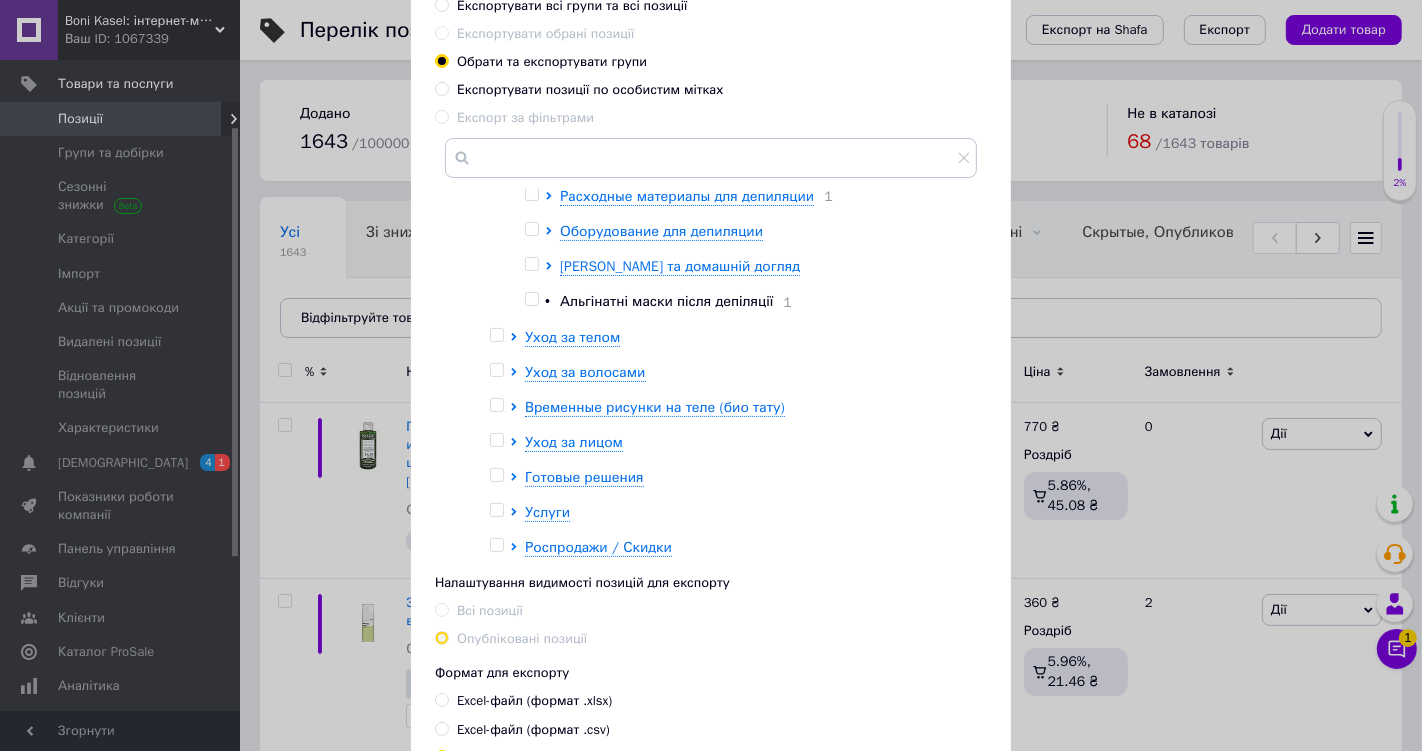 scroll, scrollTop: 150, scrollLeft: 0, axis: vertical 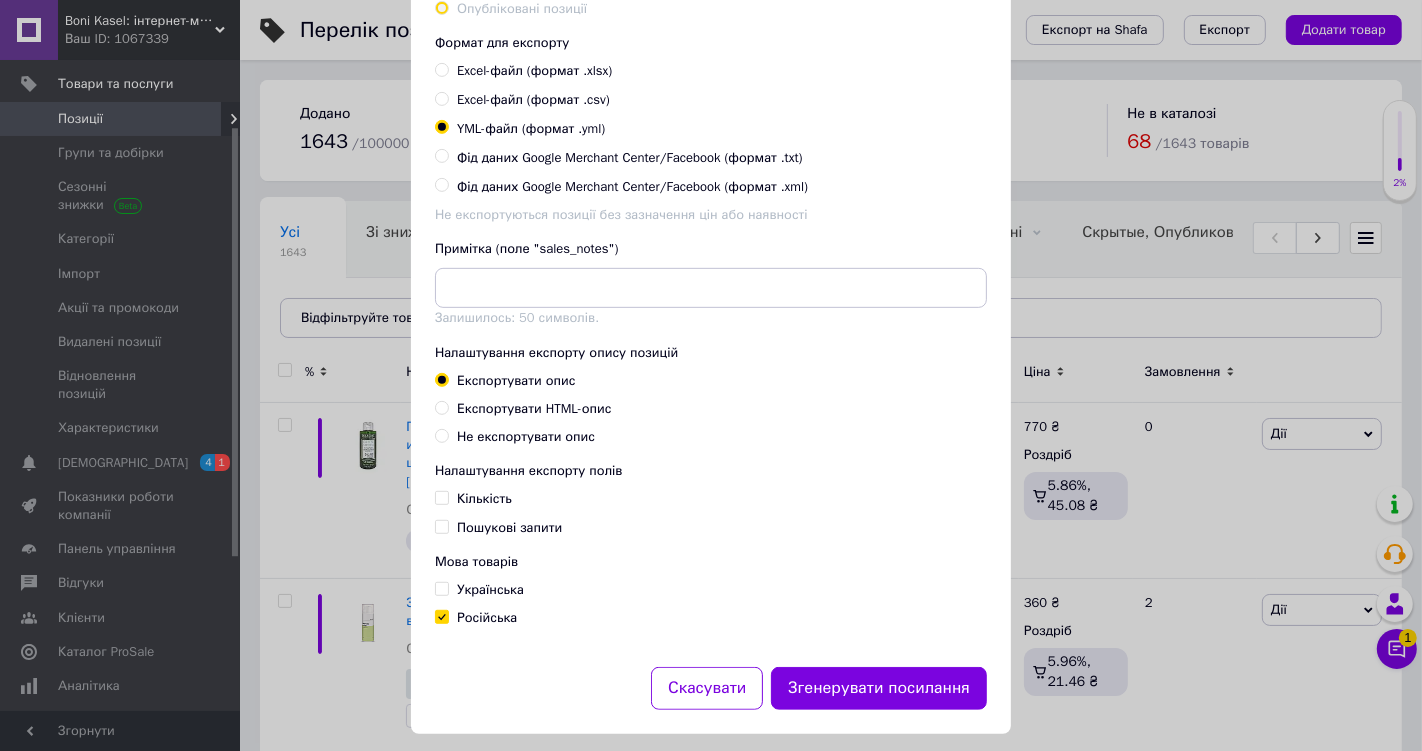 click on "Кількість" at bounding box center (441, 497) 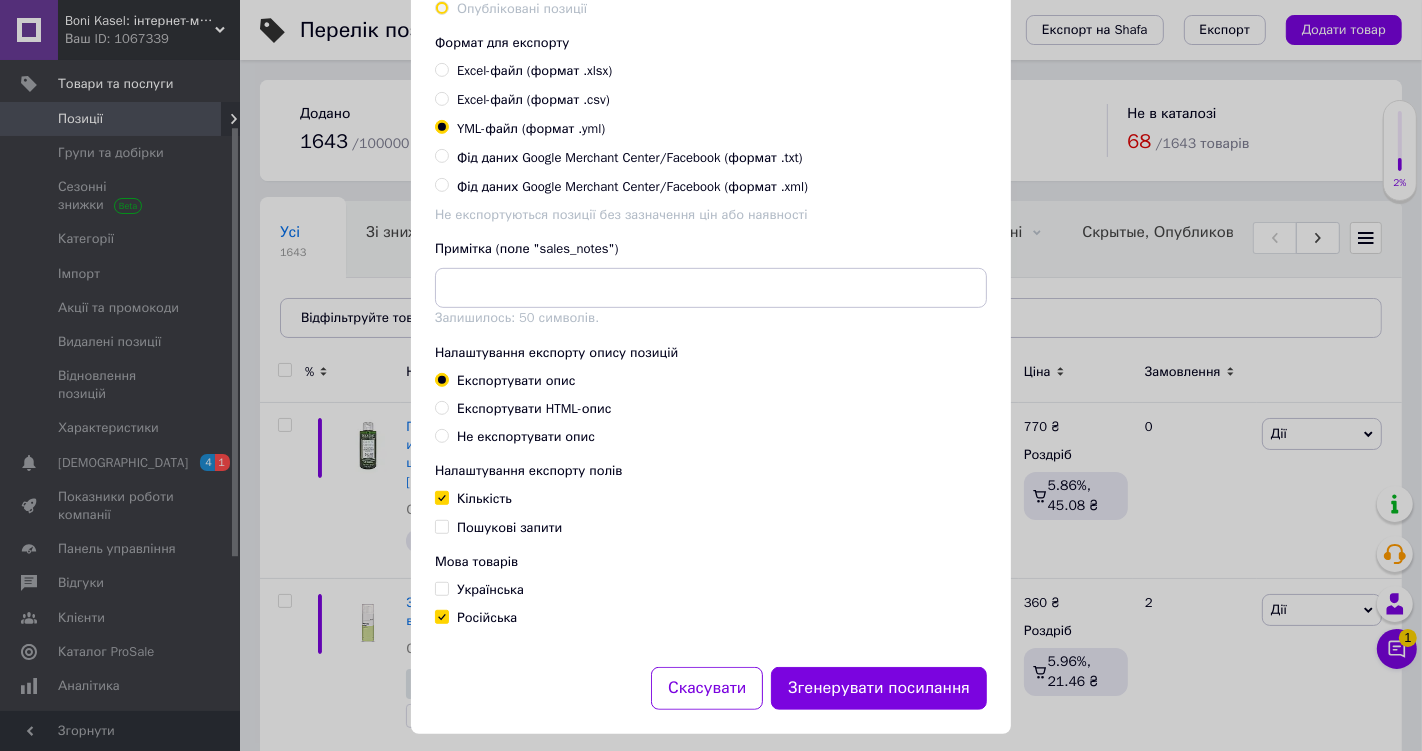checkbox on "true" 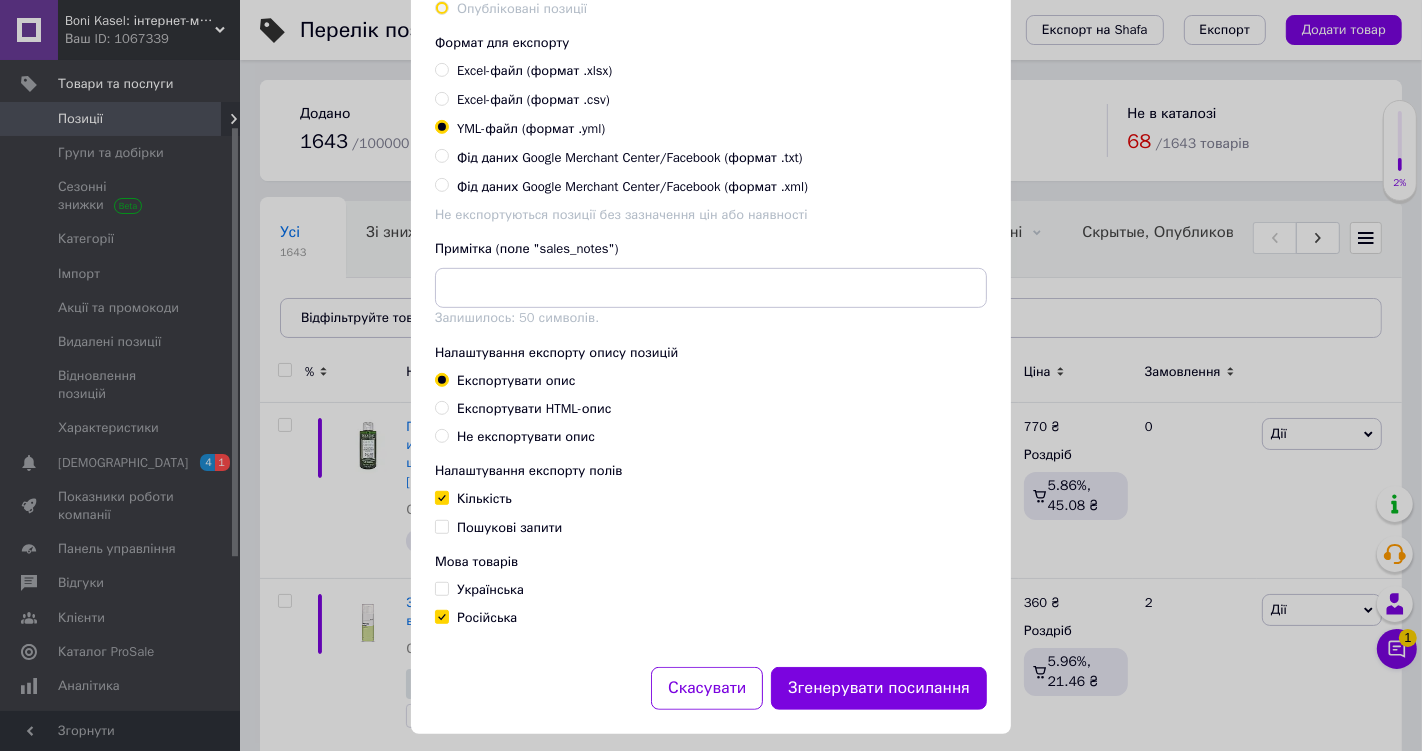 click on "Українська" at bounding box center (441, 588) 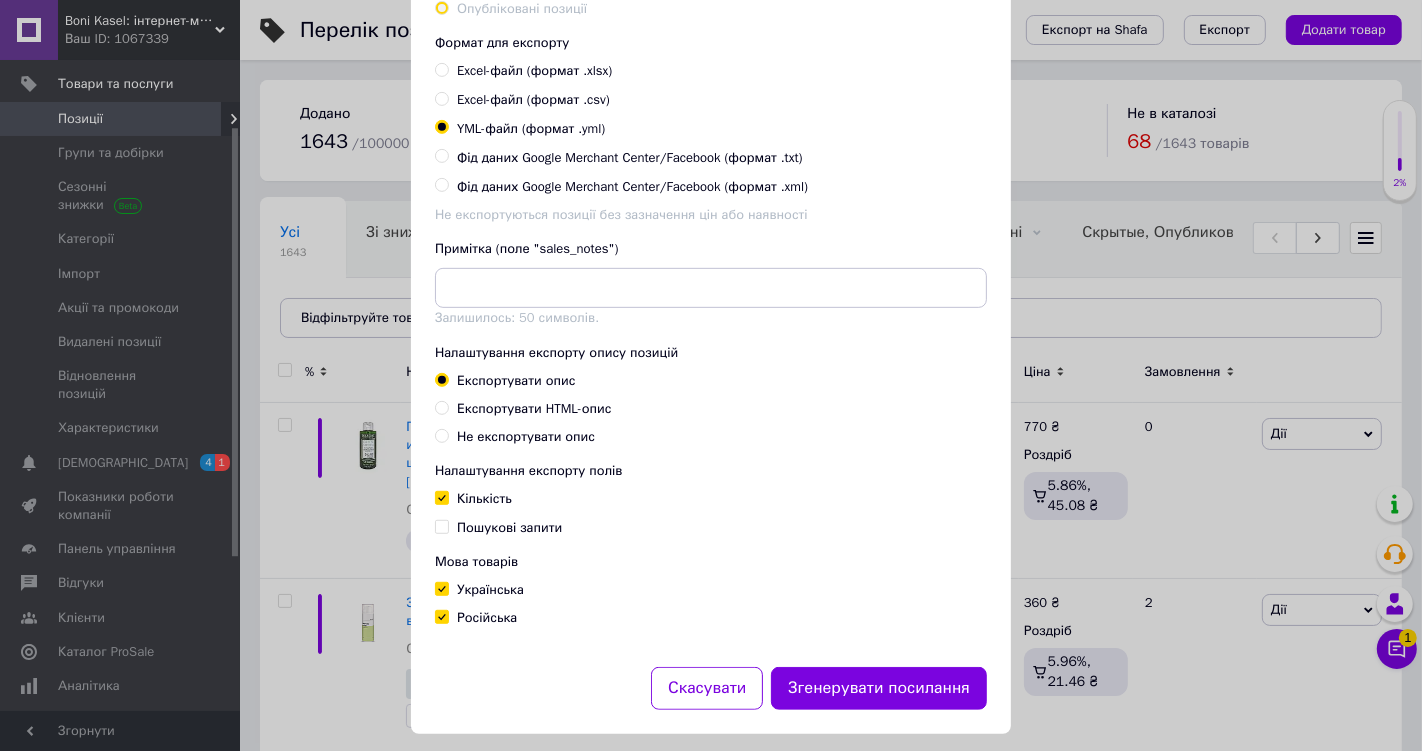 checkbox on "true" 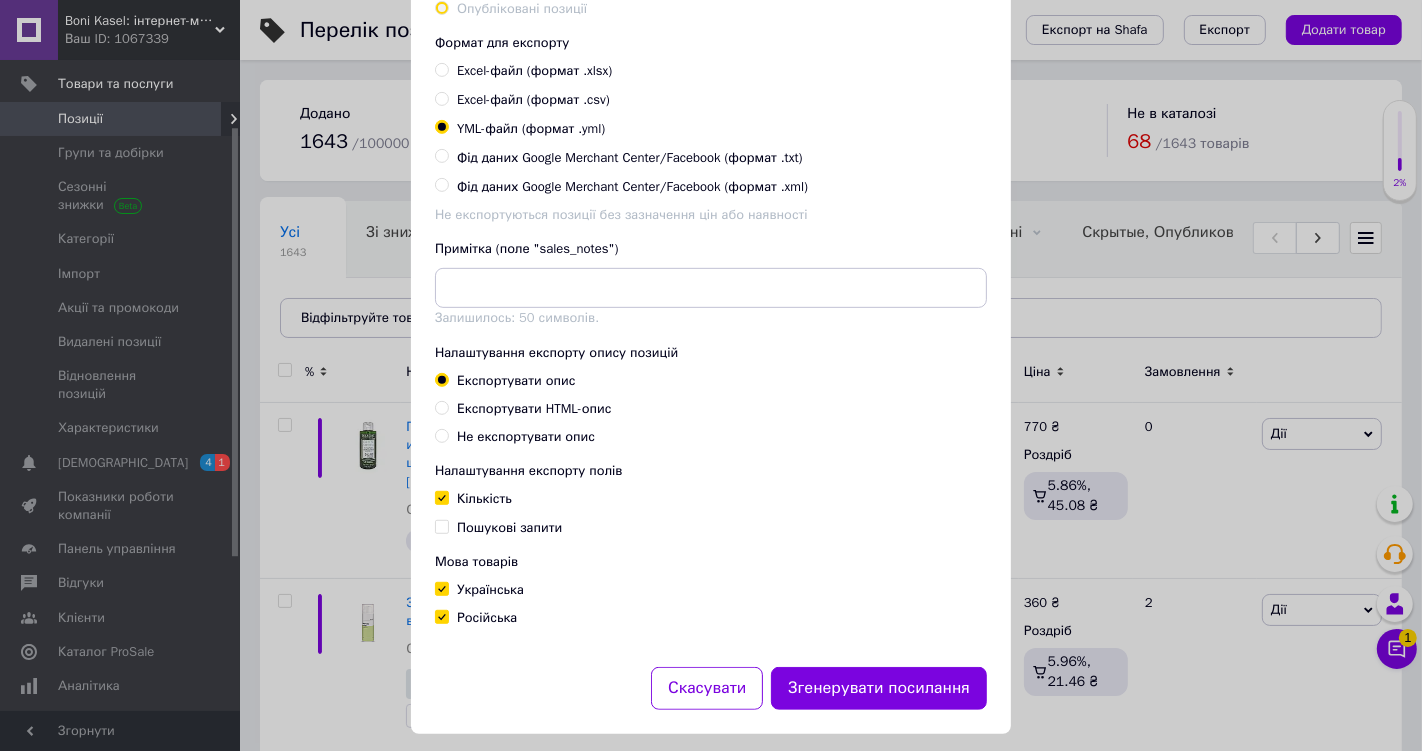 click on "Російська" at bounding box center [441, 616] 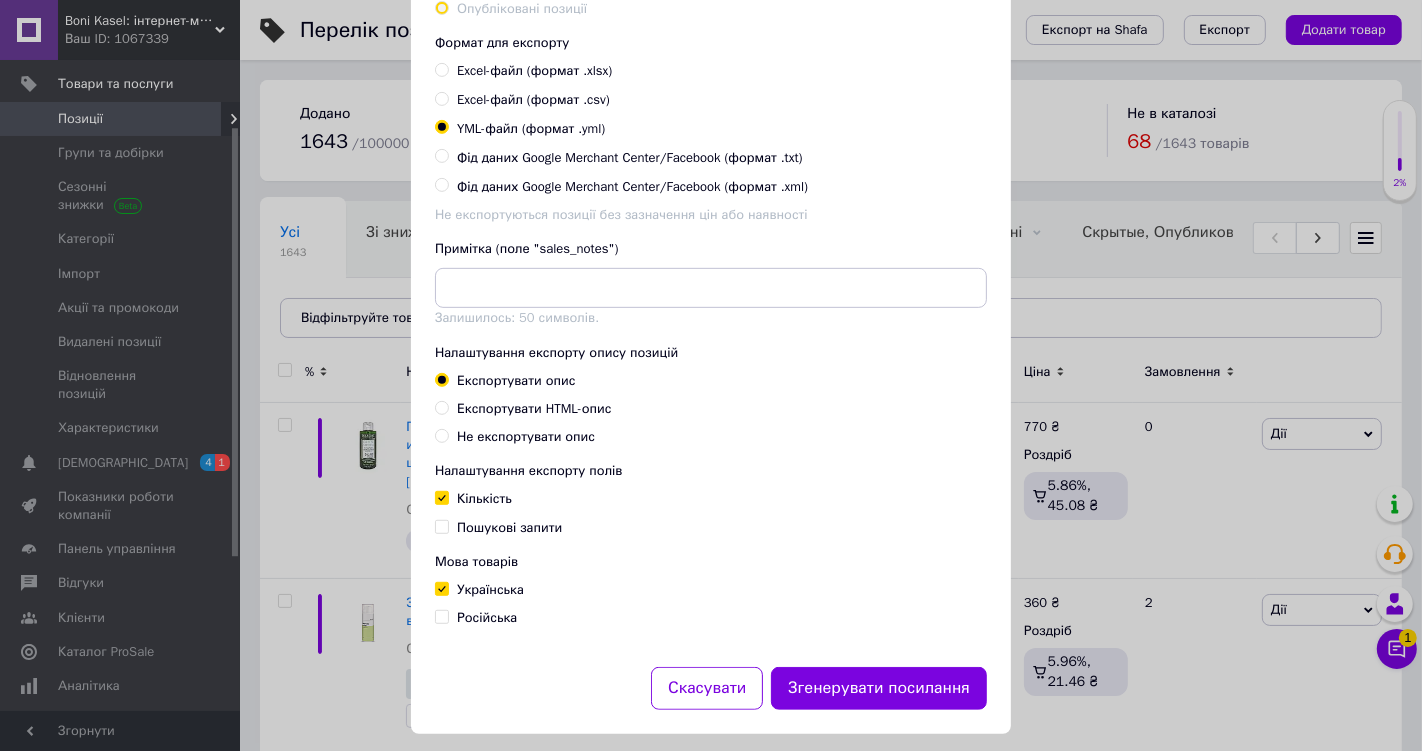 checkbox on "false" 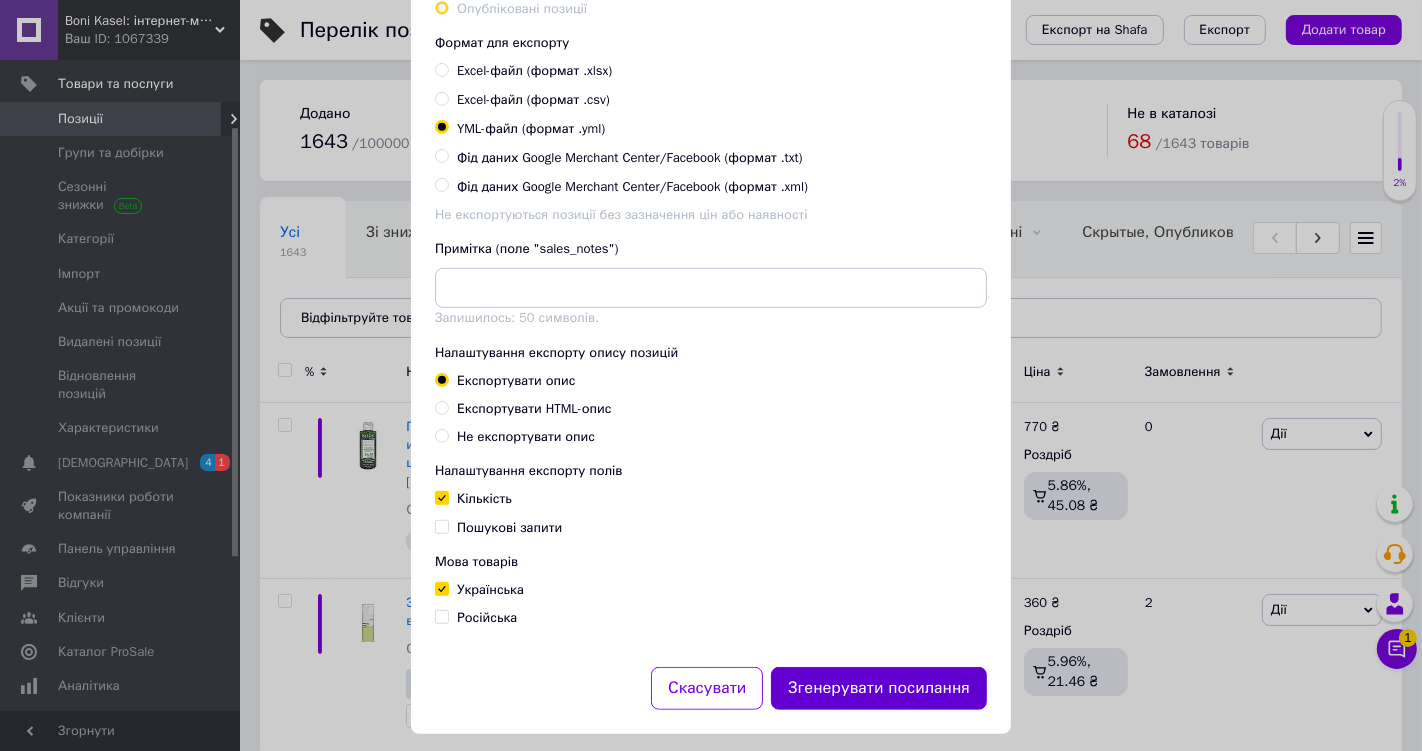 click on "Згенерувати посилання" at bounding box center (879, 688) 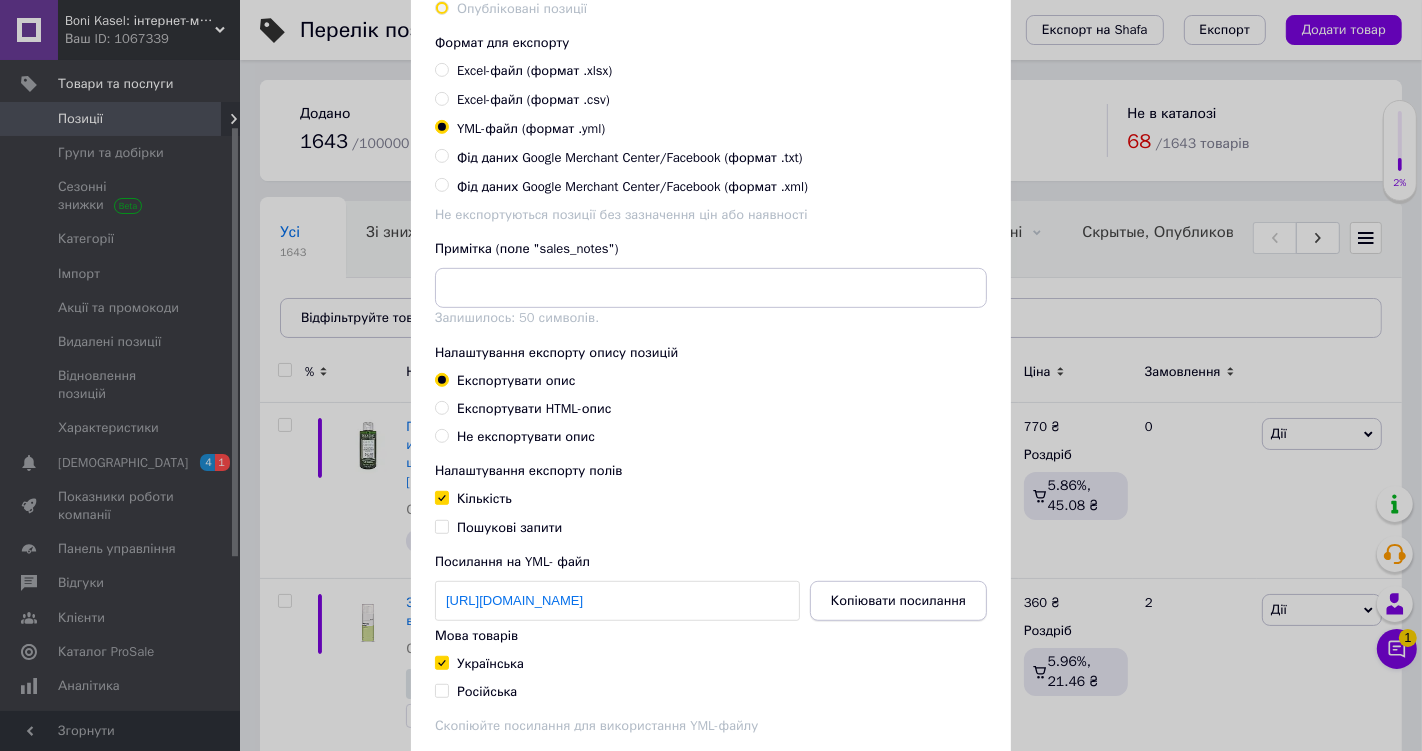 scroll, scrollTop: 867, scrollLeft: 0, axis: vertical 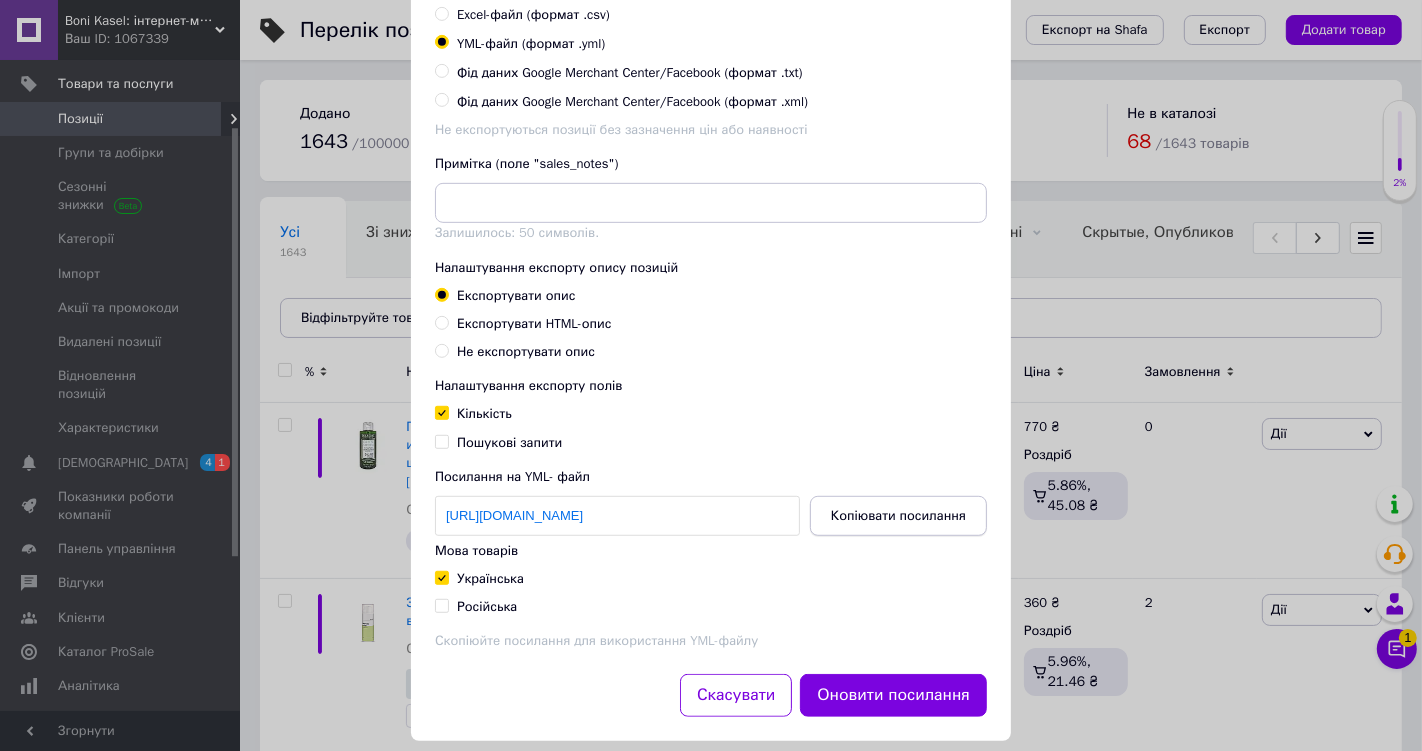 click on "Копіювати посилання" at bounding box center (898, 516) 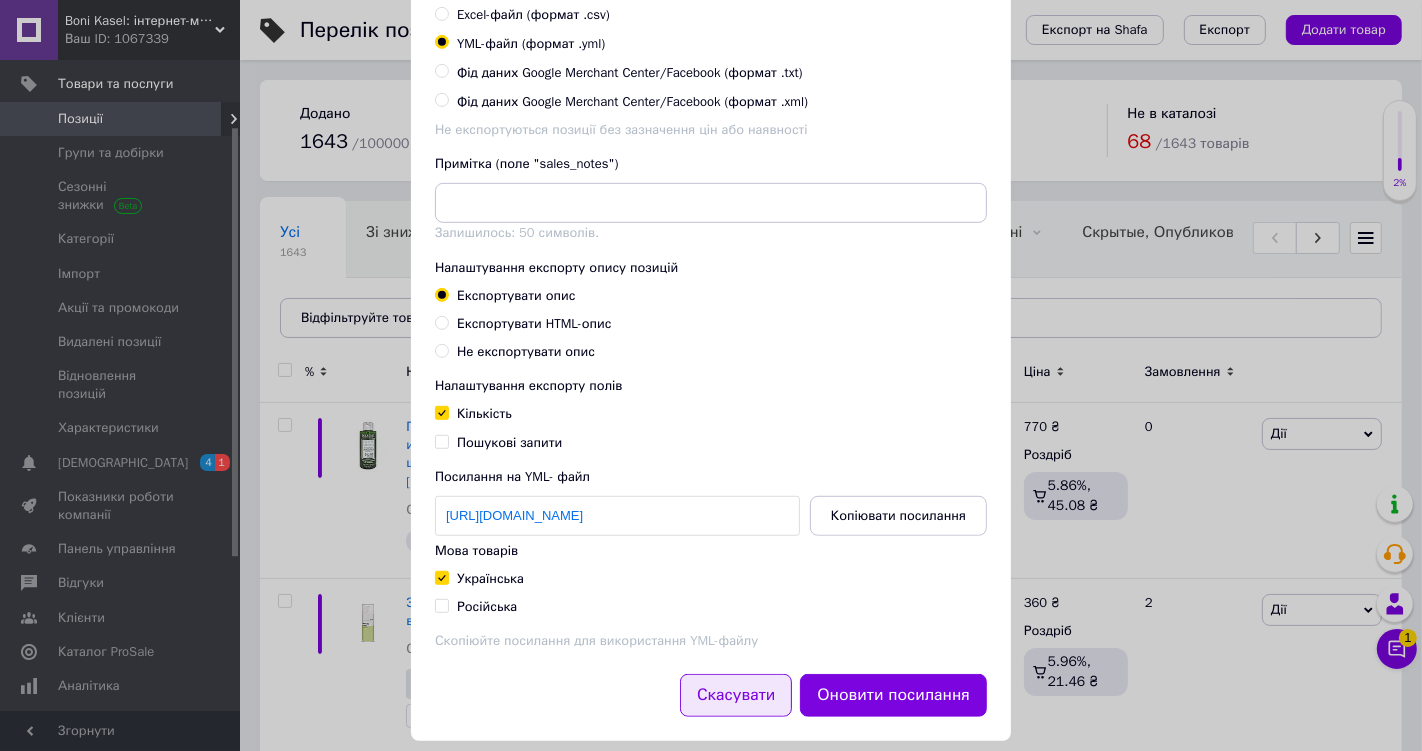 click on "Скасувати" at bounding box center (736, 695) 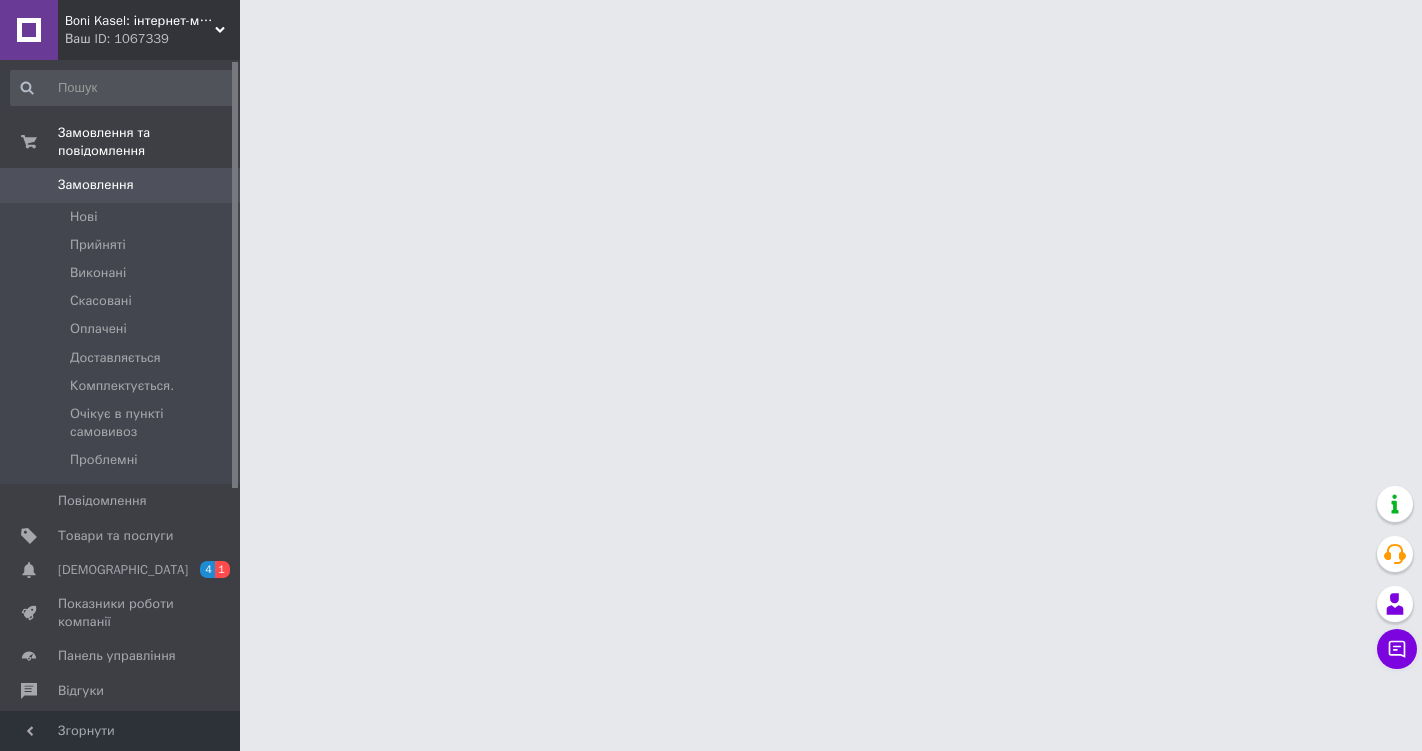 scroll, scrollTop: 0, scrollLeft: 0, axis: both 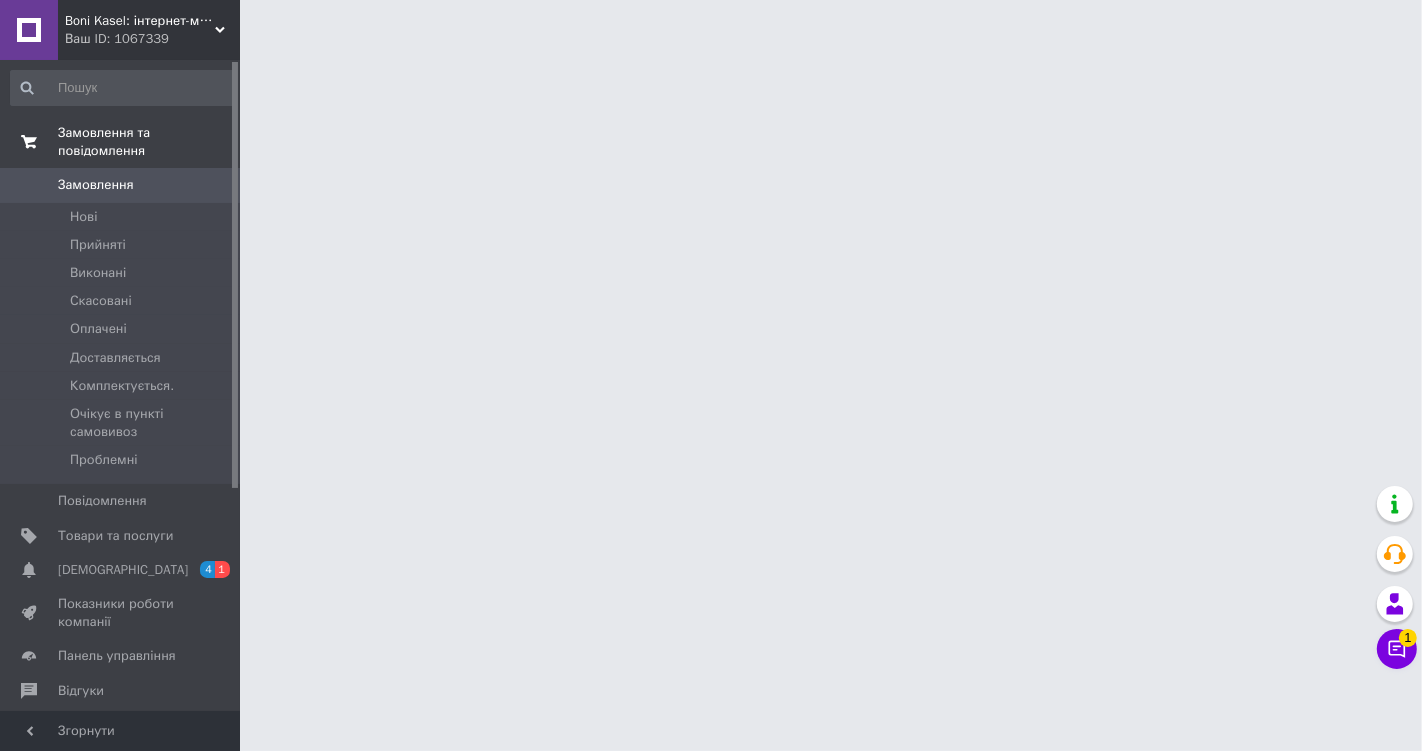 click on "Замовлення та повідомлення" at bounding box center (149, 142) 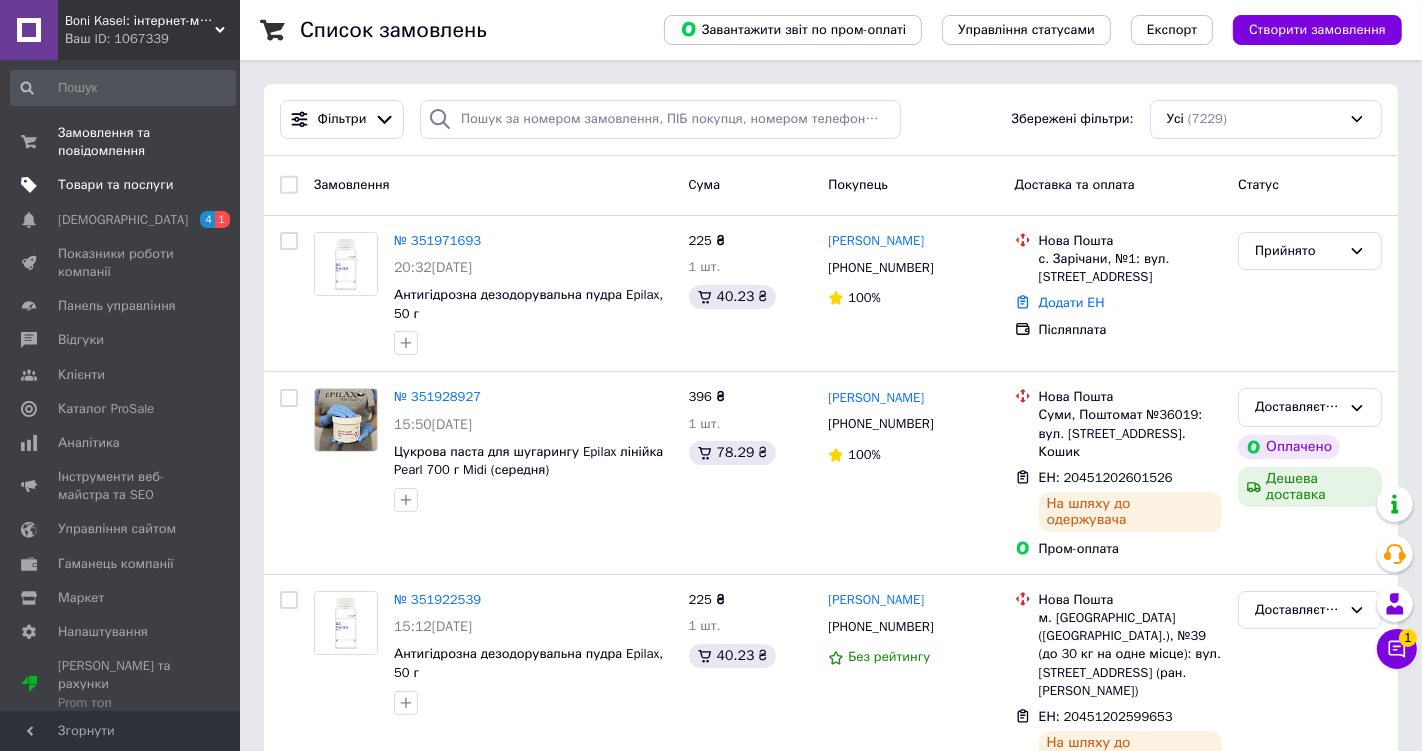 click on "Товари та послуги" at bounding box center [115, 185] 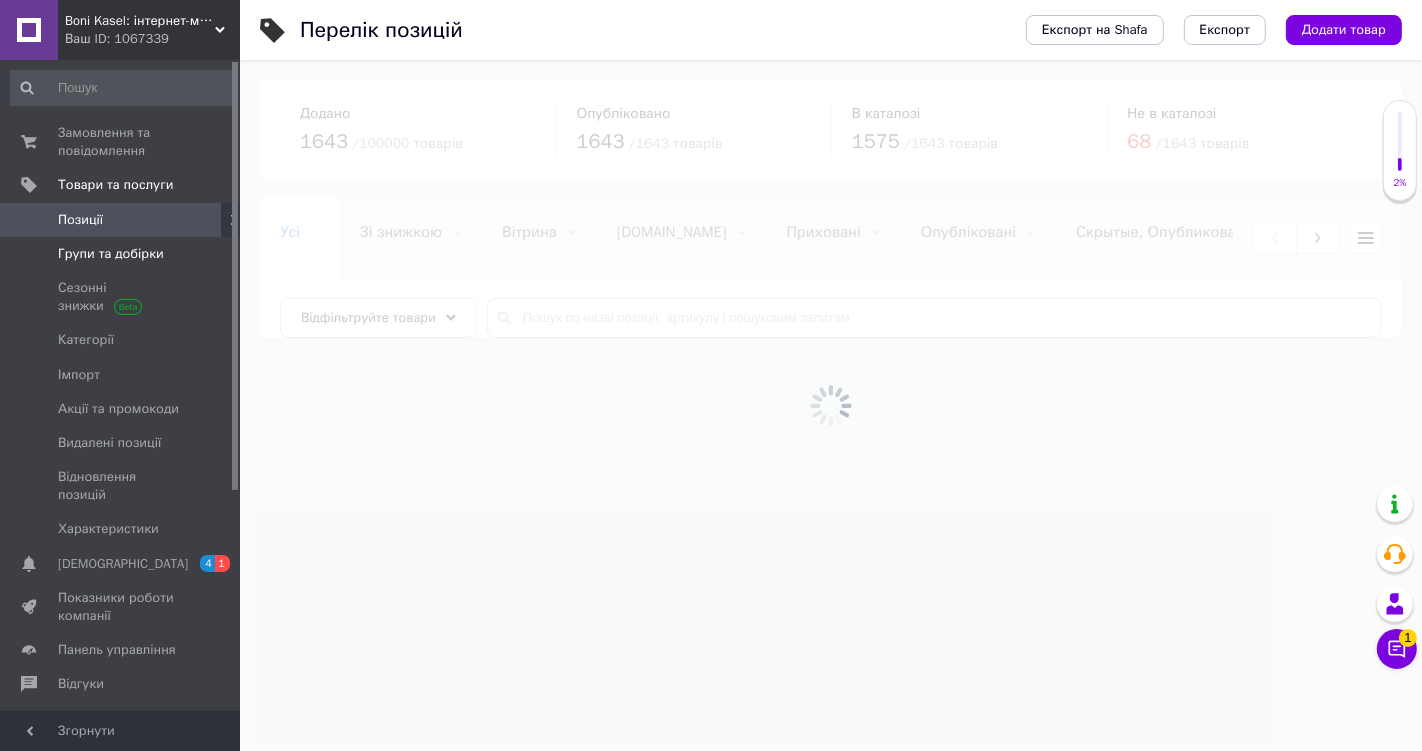 click on "Групи та добірки" at bounding box center [111, 254] 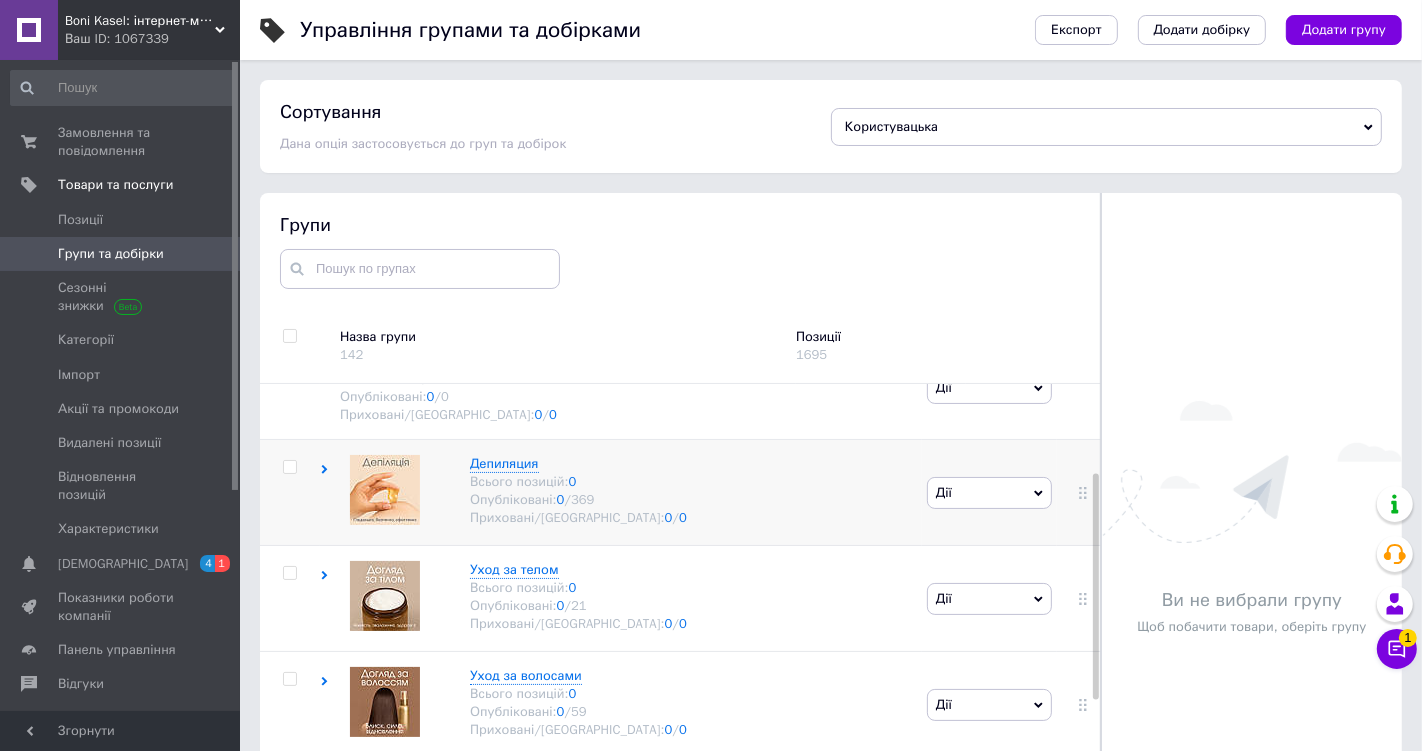 scroll, scrollTop: 0, scrollLeft: 0, axis: both 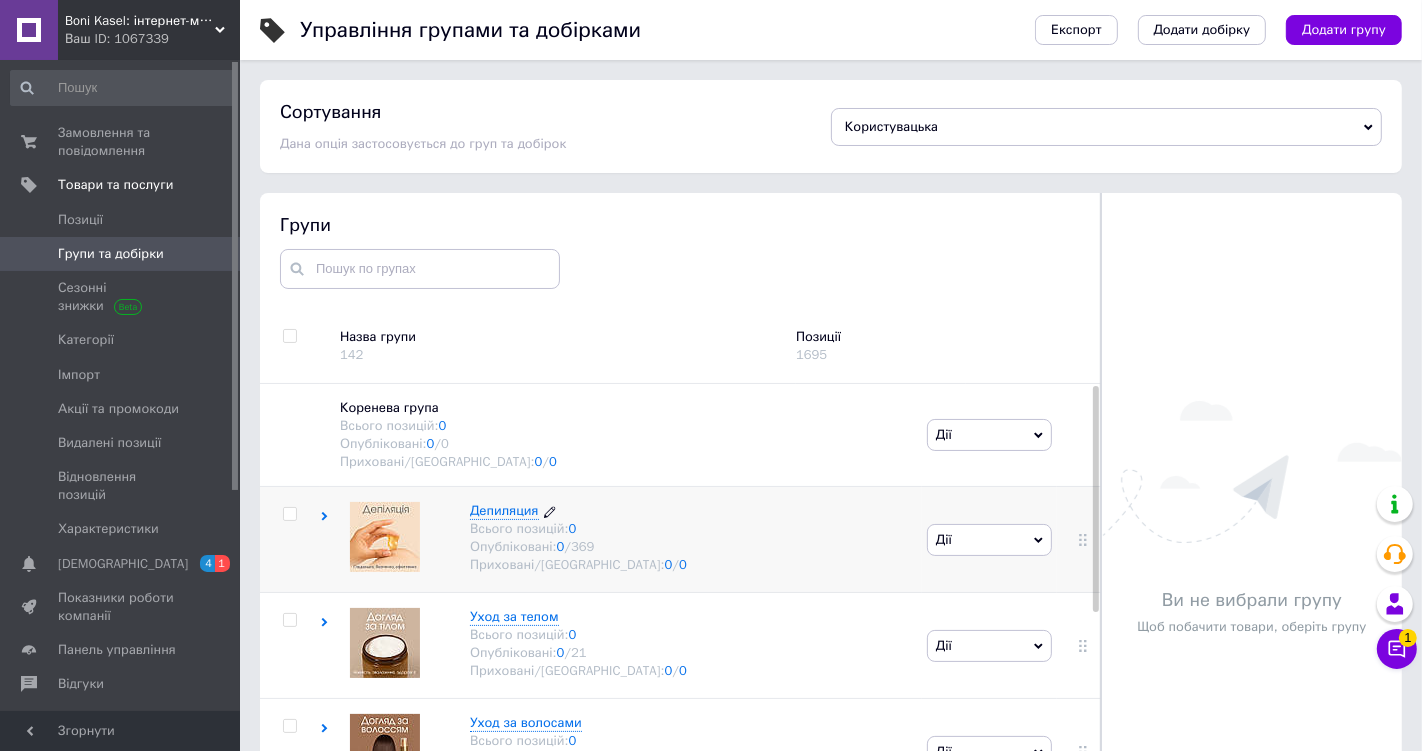 click on "Депиляция" at bounding box center [504, 510] 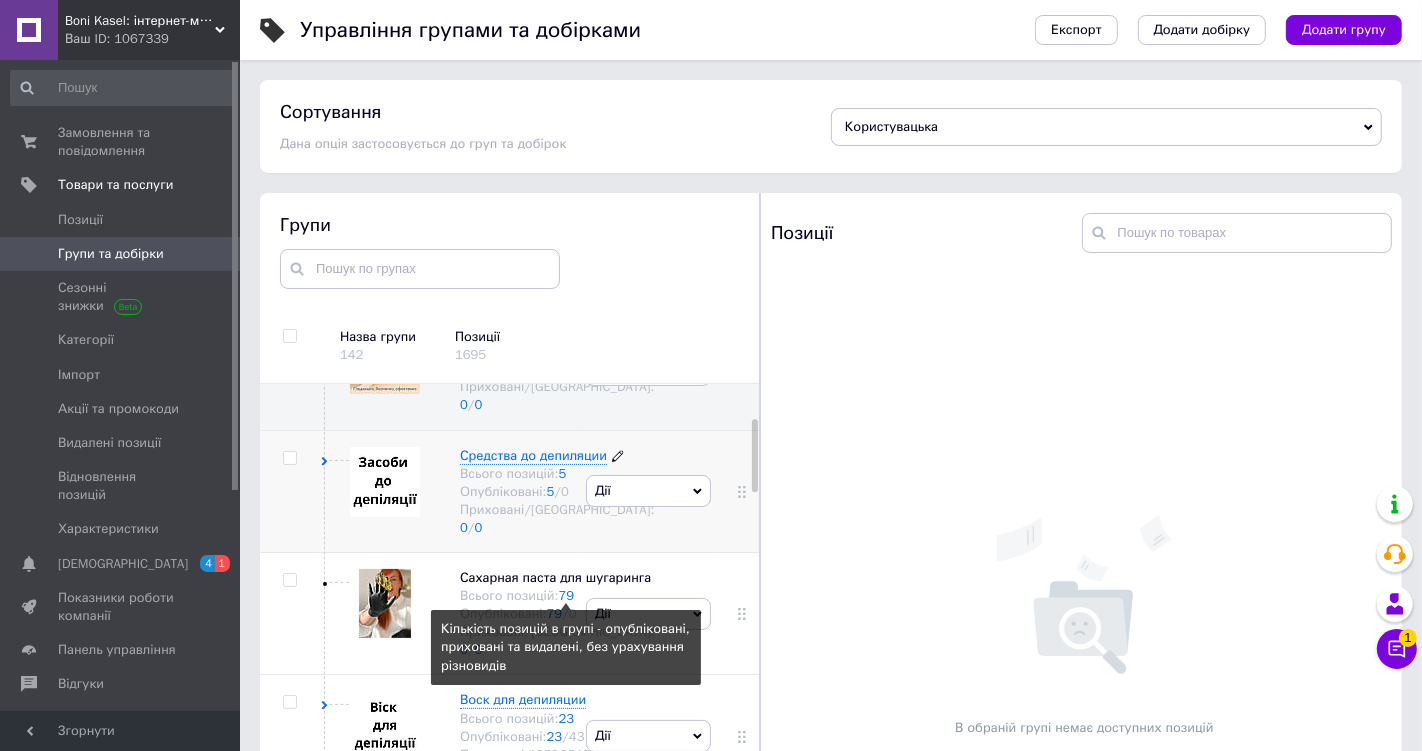 scroll, scrollTop: 170, scrollLeft: 0, axis: vertical 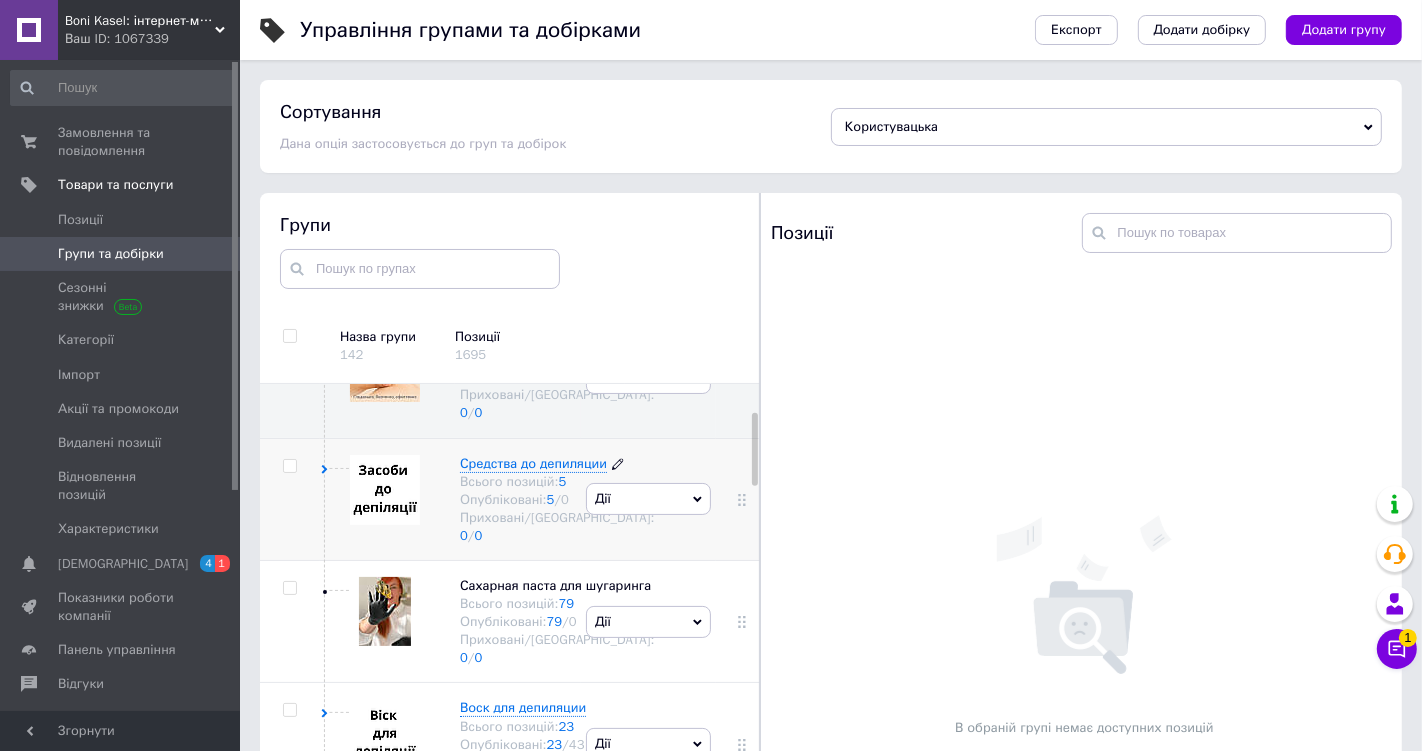 click on "Средства до депиляции" at bounding box center [533, 463] 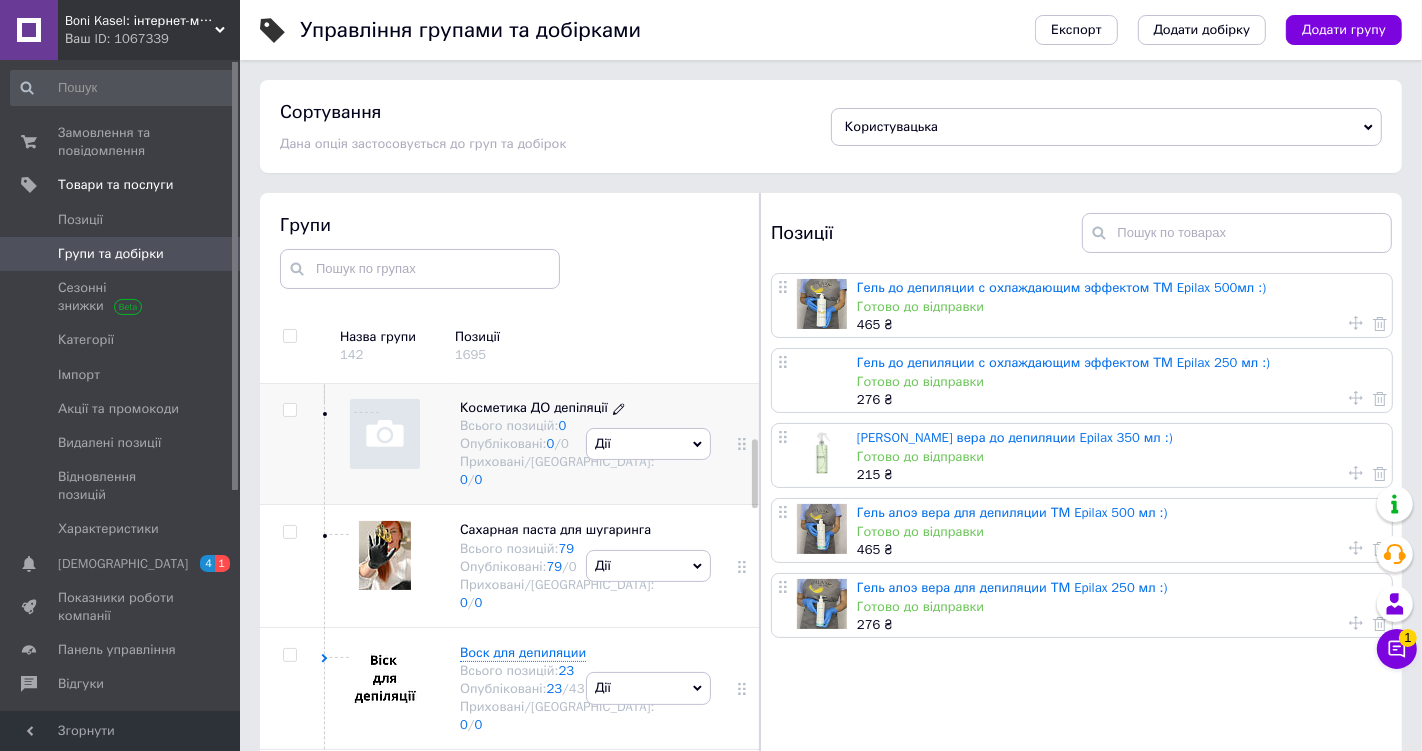 scroll, scrollTop: 357, scrollLeft: 0, axis: vertical 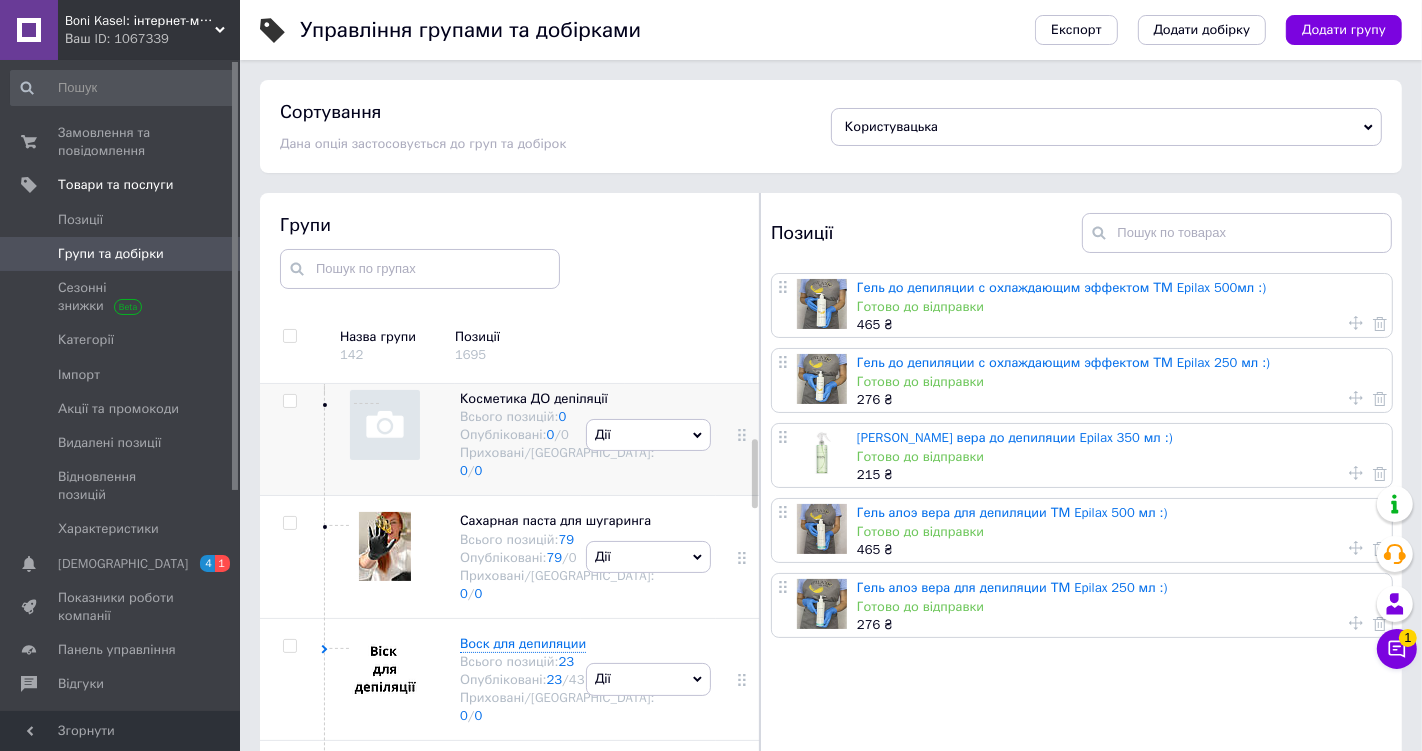 click 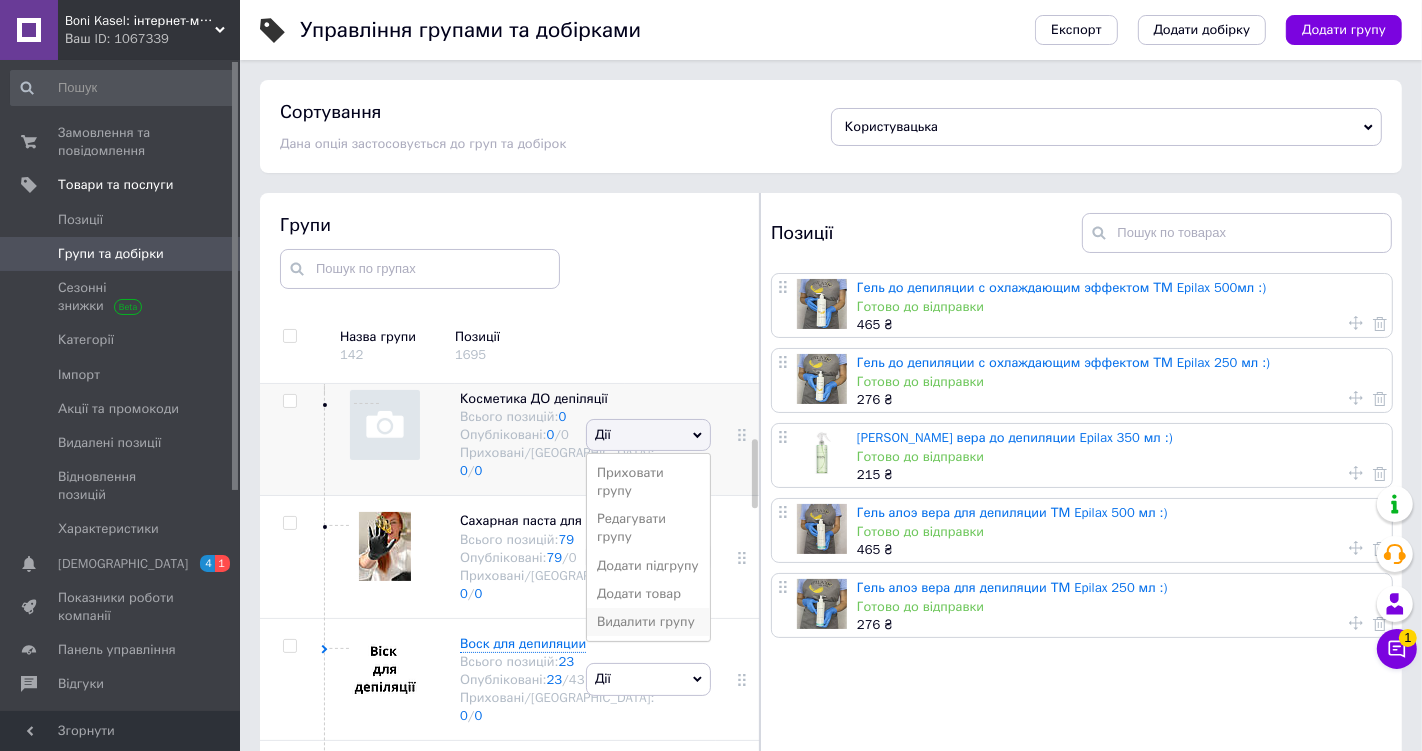click on "Видалити групу" at bounding box center (648, 622) 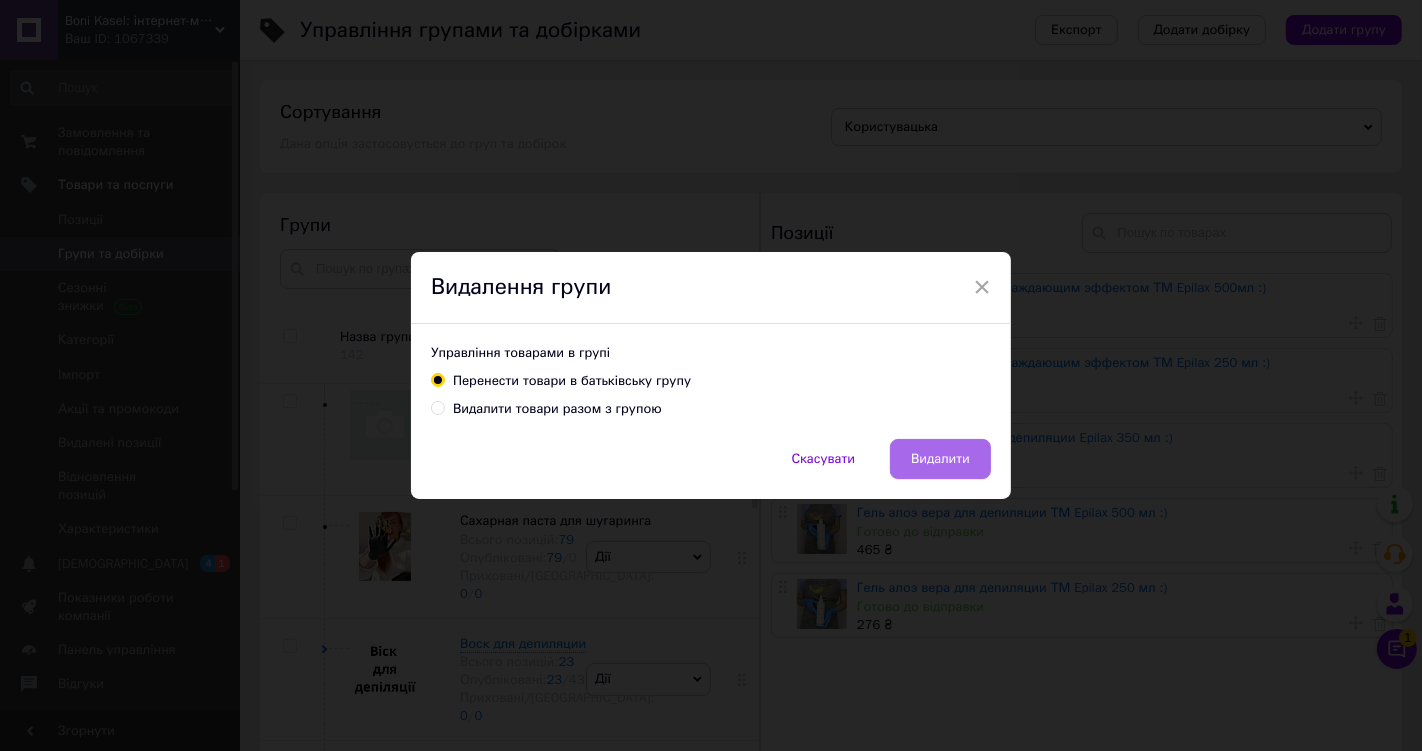 click on "Видалити" at bounding box center [940, 459] 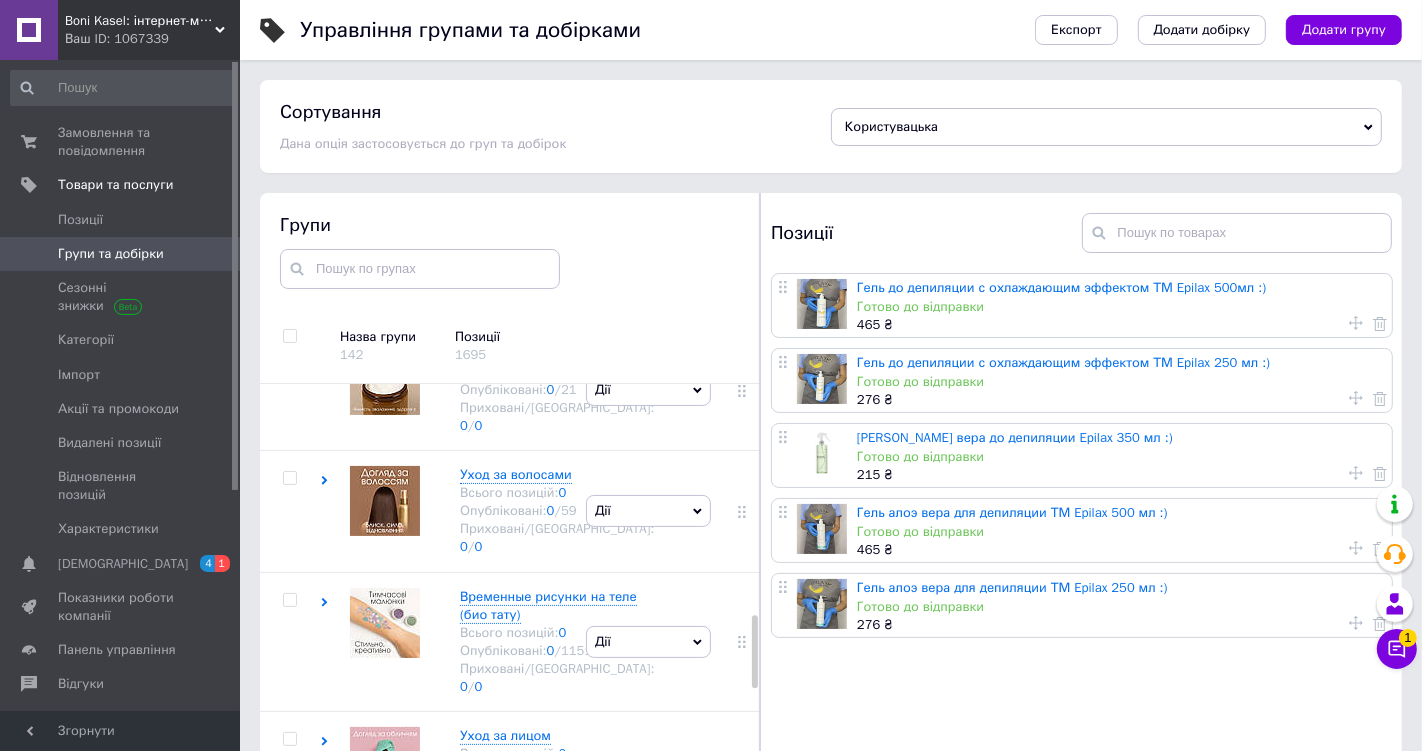 scroll, scrollTop: 1460, scrollLeft: 0, axis: vertical 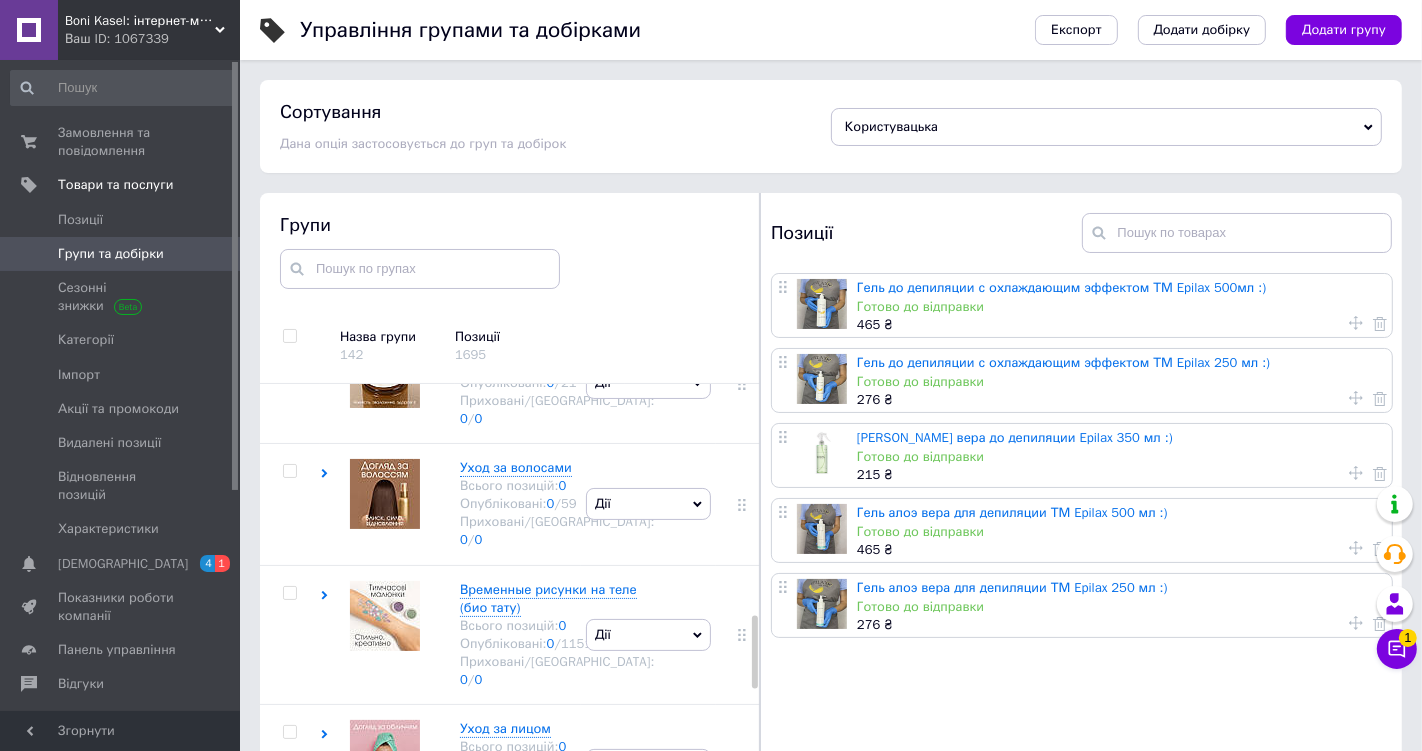 click on "[PERSON_NAME] та домашній догляд" at bounding box center (548, 75) 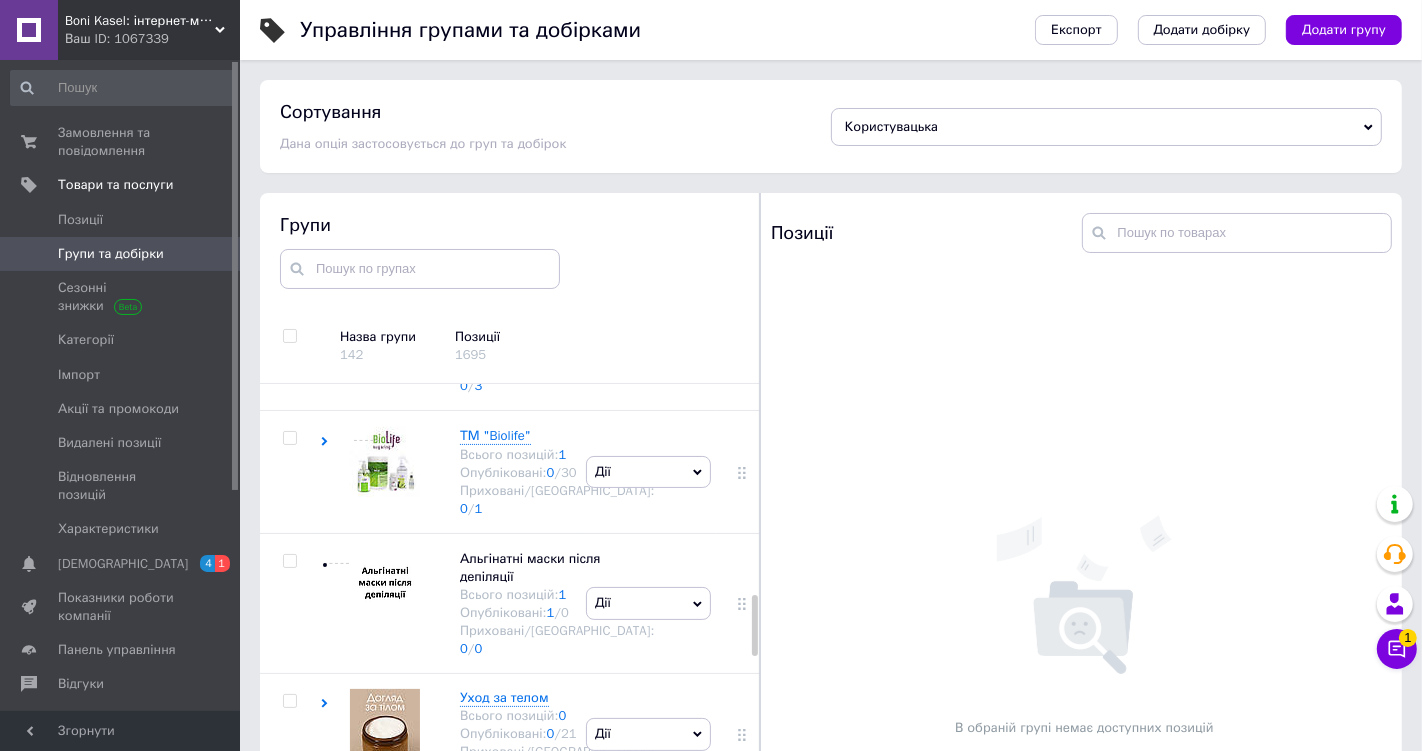scroll, scrollTop: 1600, scrollLeft: 0, axis: vertical 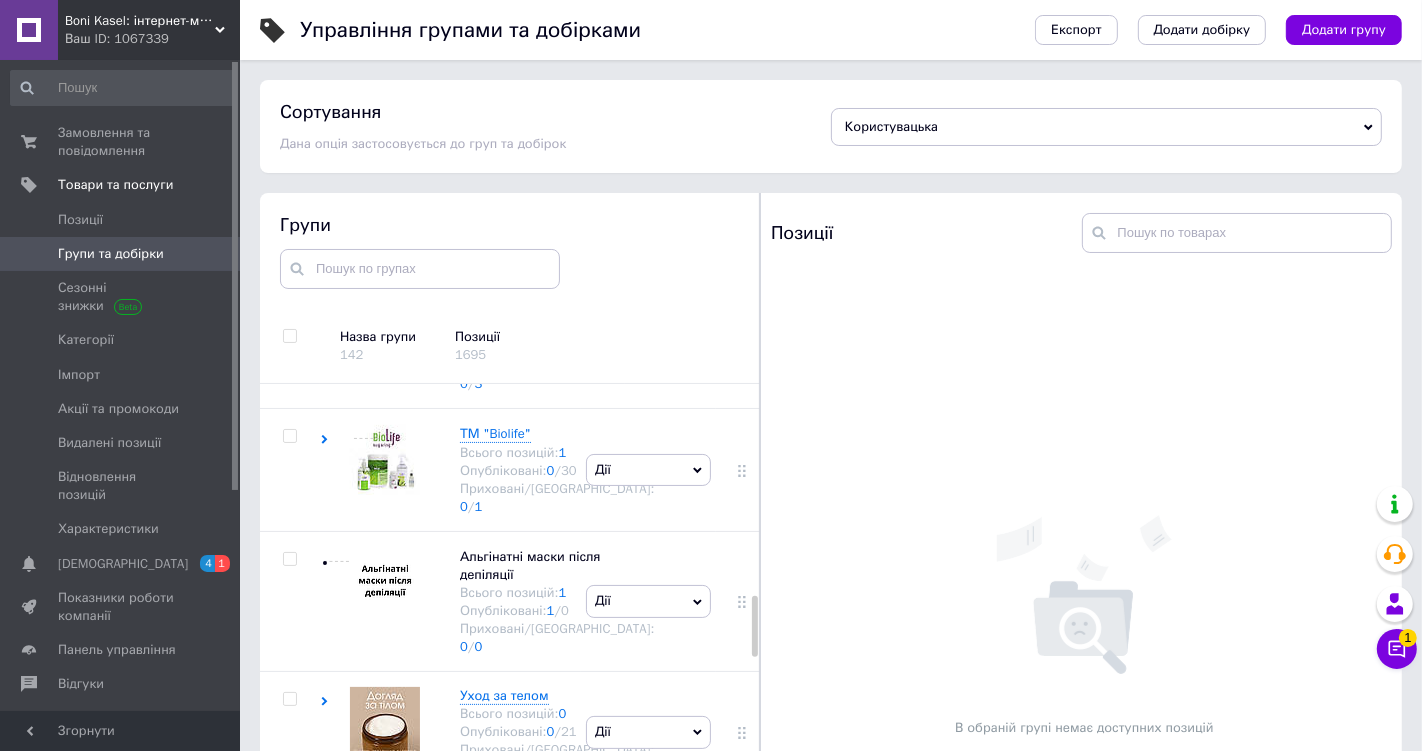 click on "ТМ Epilax" at bounding box center [488, 66] 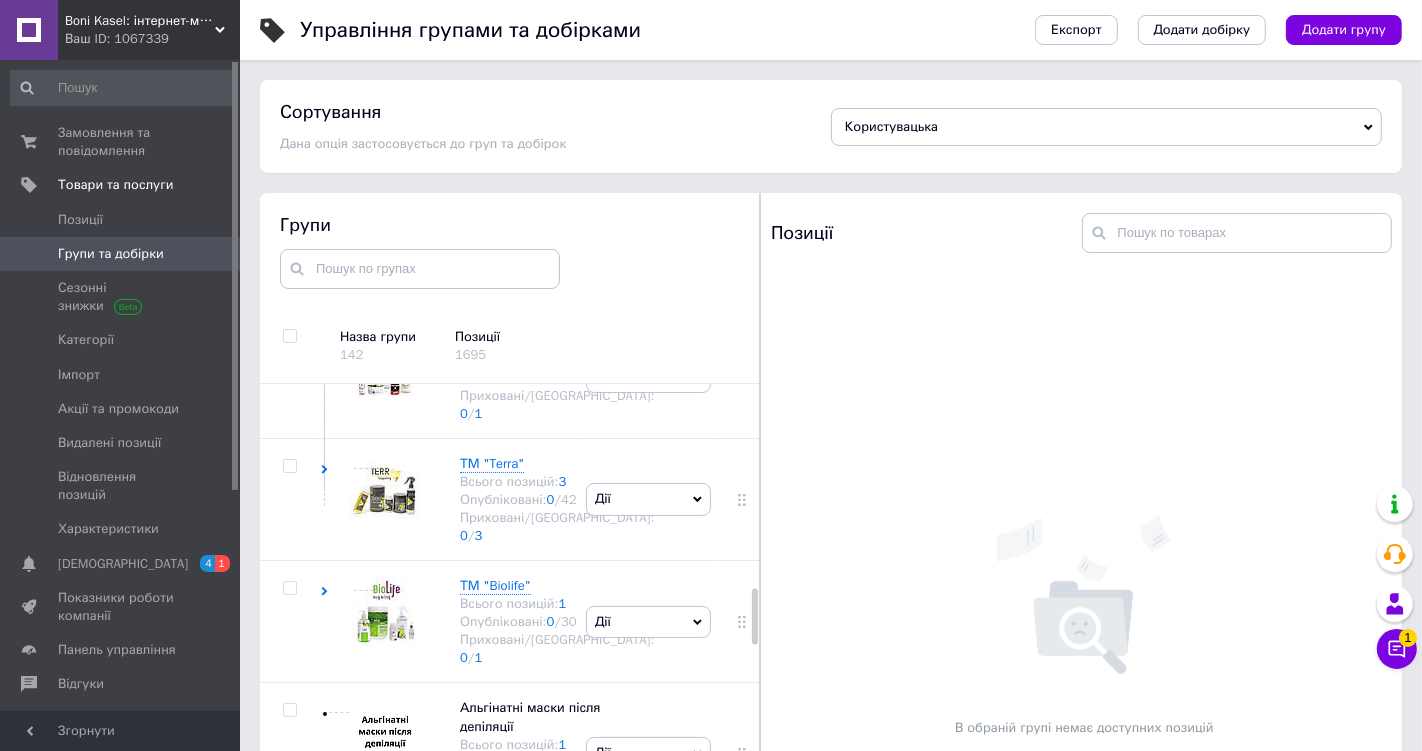 scroll, scrollTop: 1694, scrollLeft: 0, axis: vertical 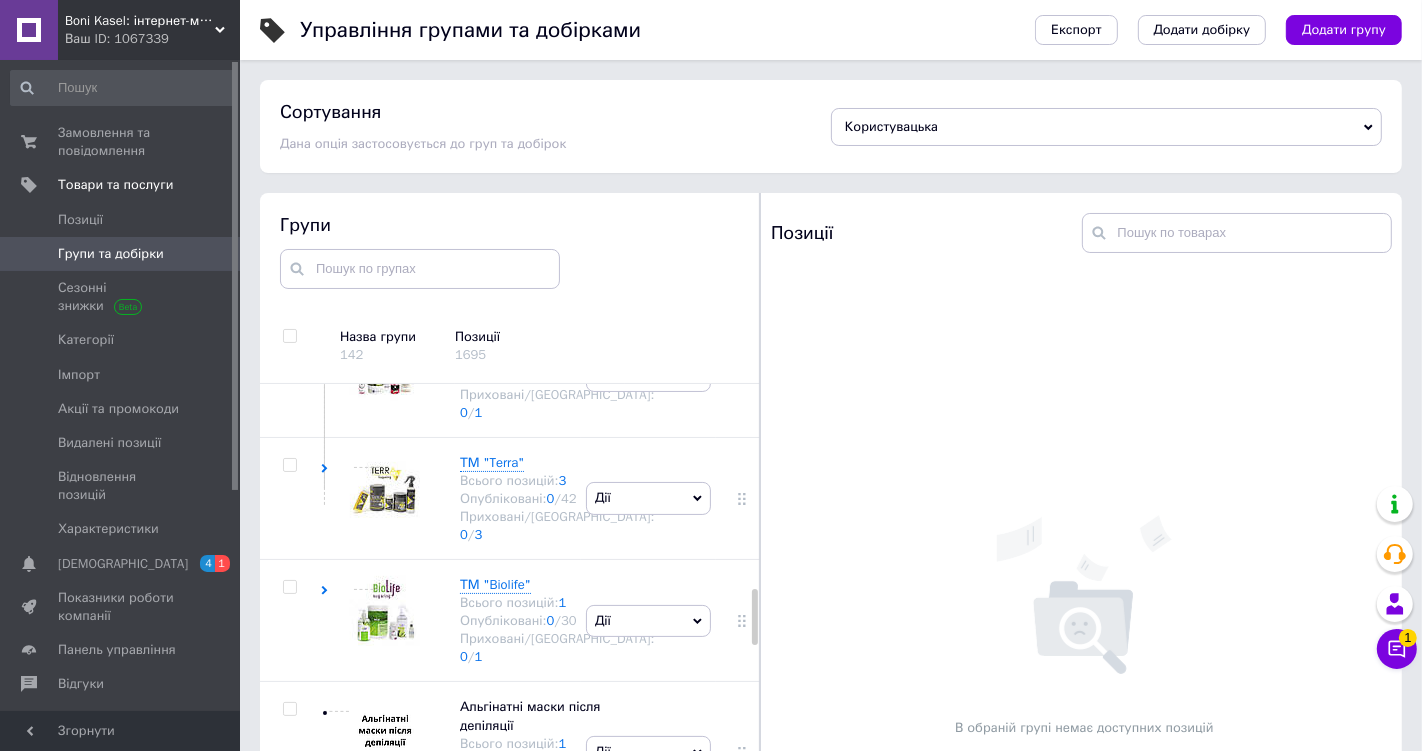 click on "Косметика для депіляції" at bounding box center (535, 95) 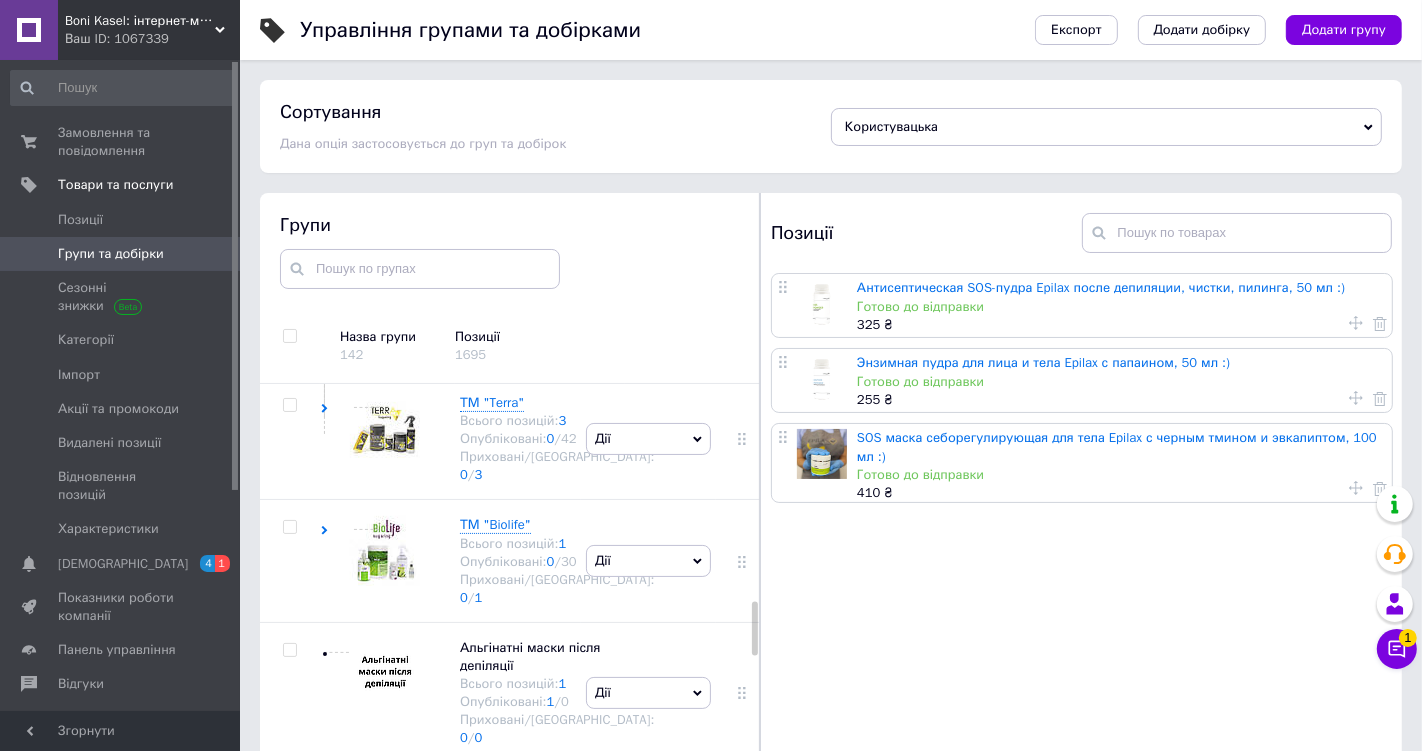 scroll, scrollTop: 1880, scrollLeft: 0, axis: vertical 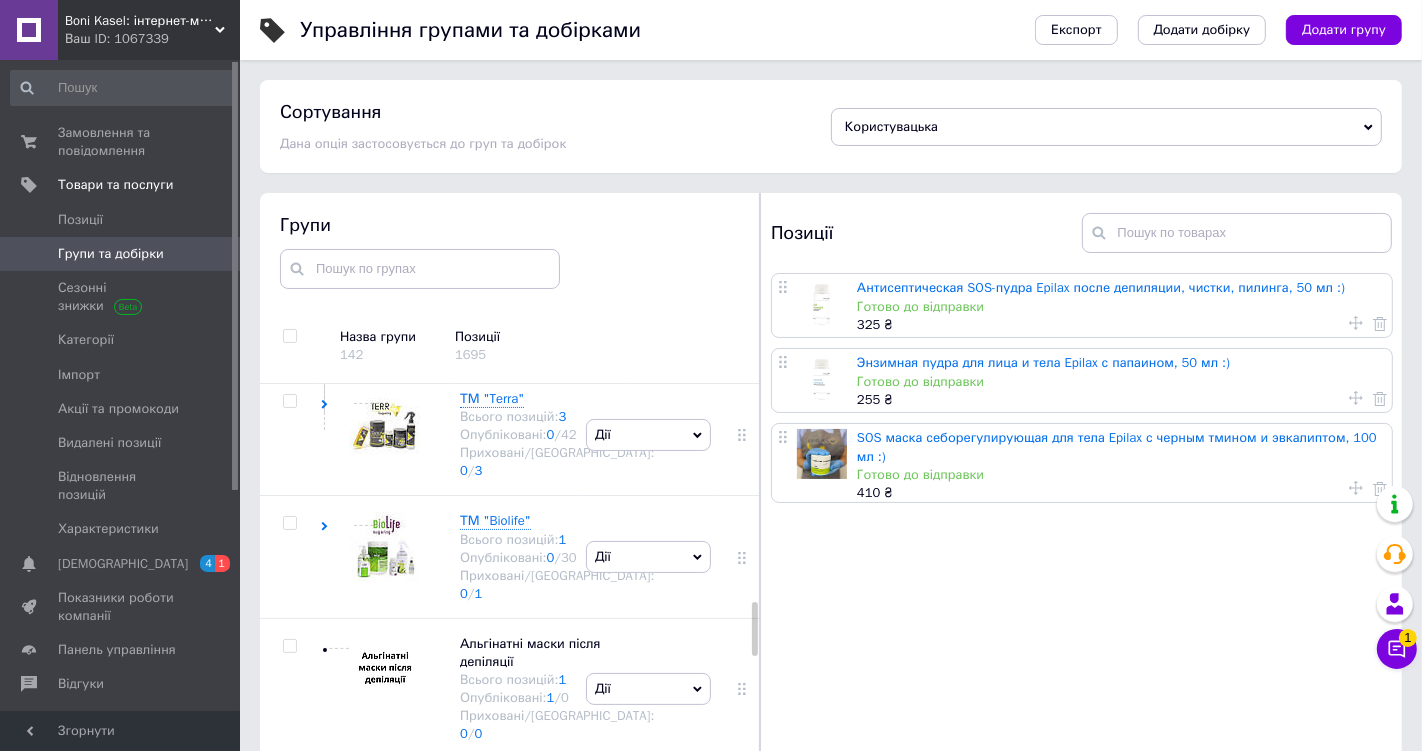 click on "Косметичний тальк Всього позицій:  2 Опубліковані:  2  /  0 Приховані/Видалені:  0  /  0" at bounding box center (557, 68) 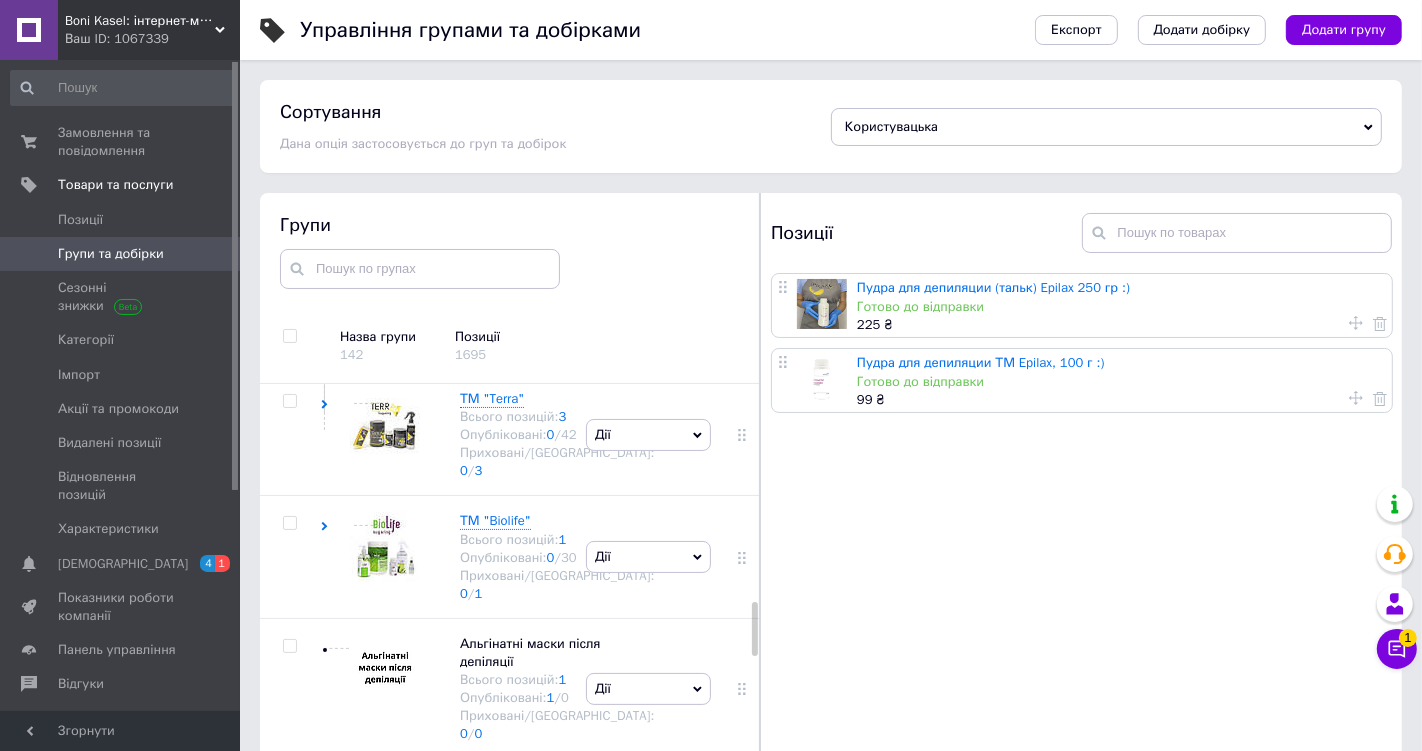 click 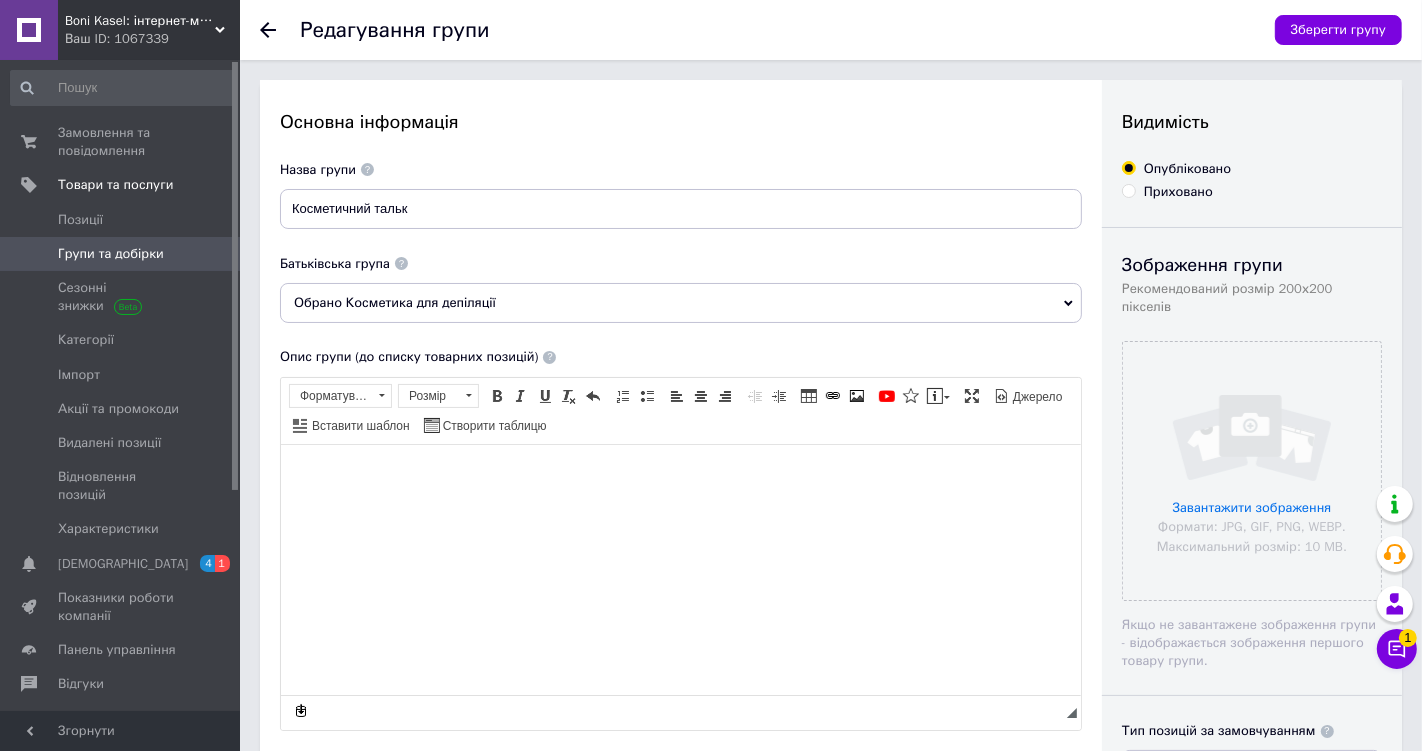 scroll, scrollTop: 0, scrollLeft: 0, axis: both 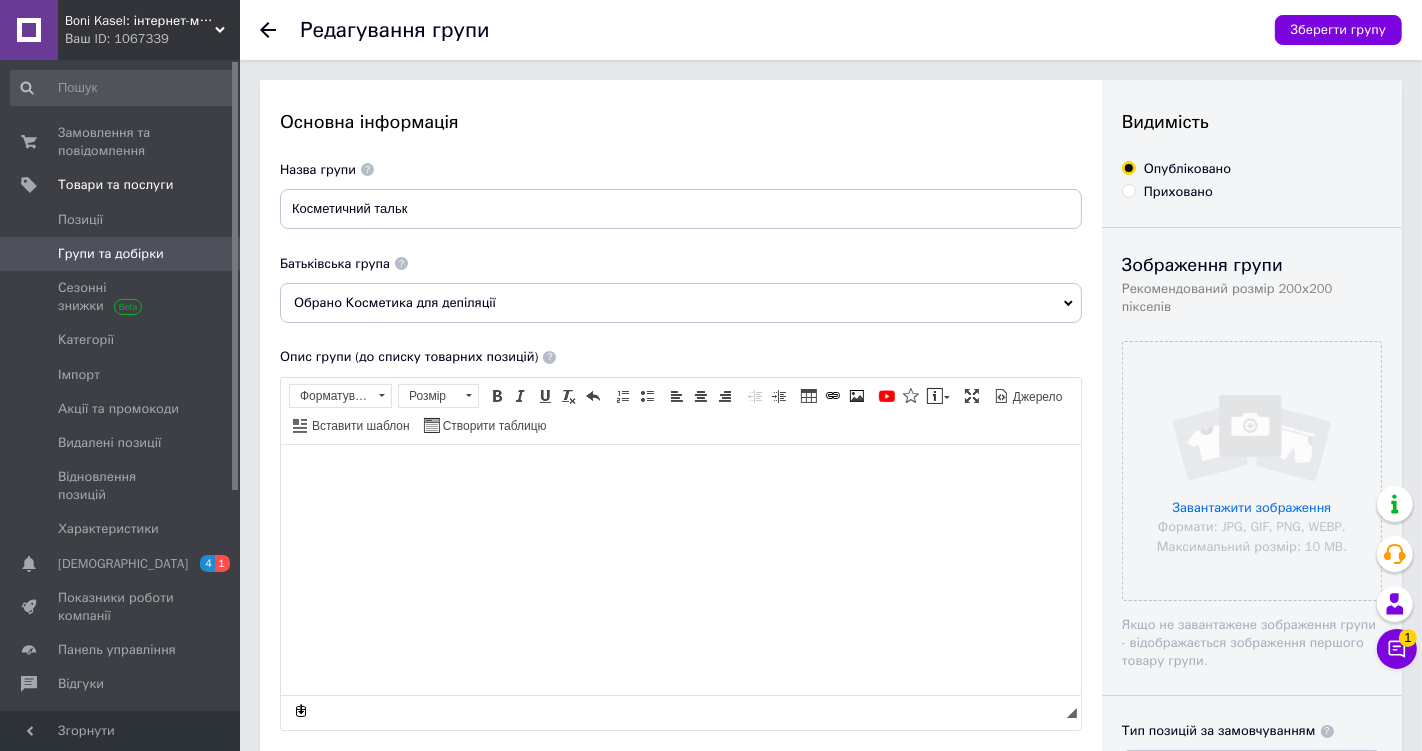 click on "Обрано Косметика для депіляції" at bounding box center [681, 303] 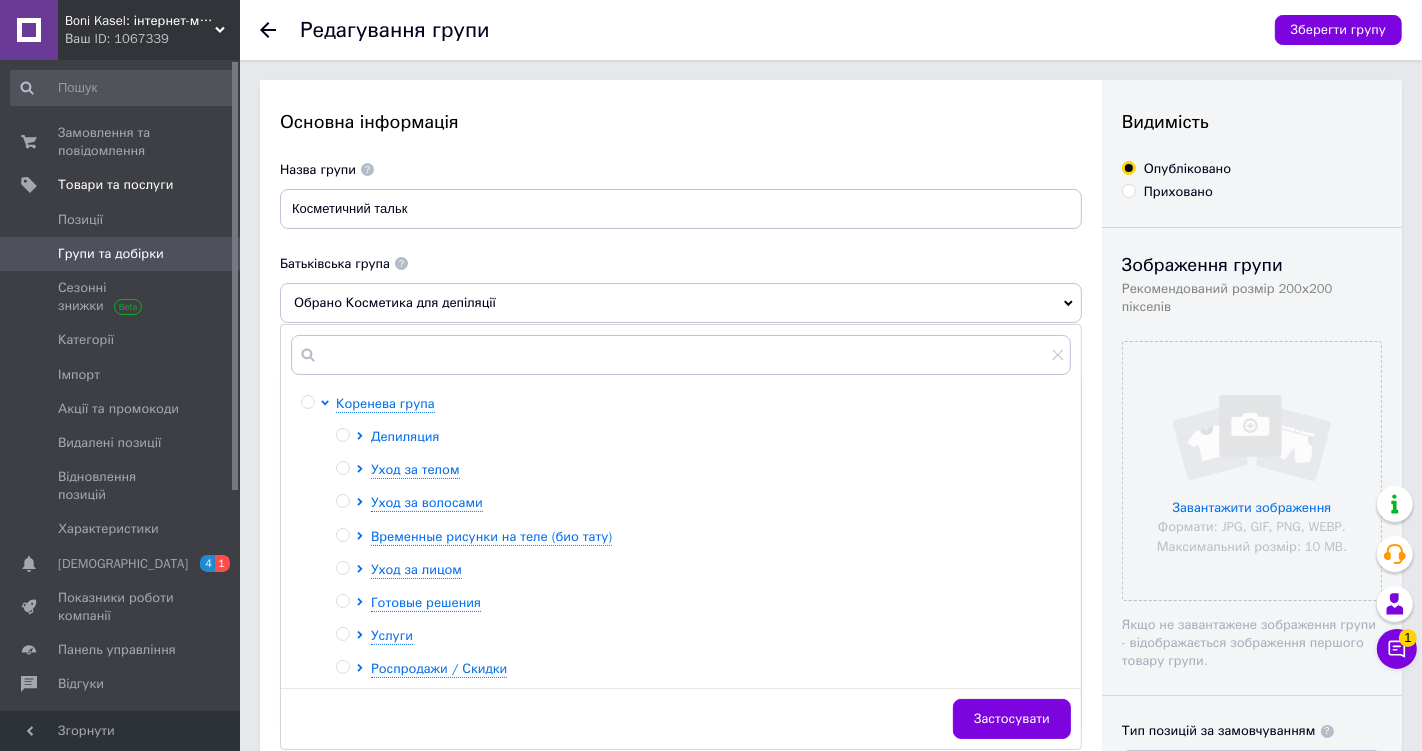 click on "Депиляция" at bounding box center [405, 436] 